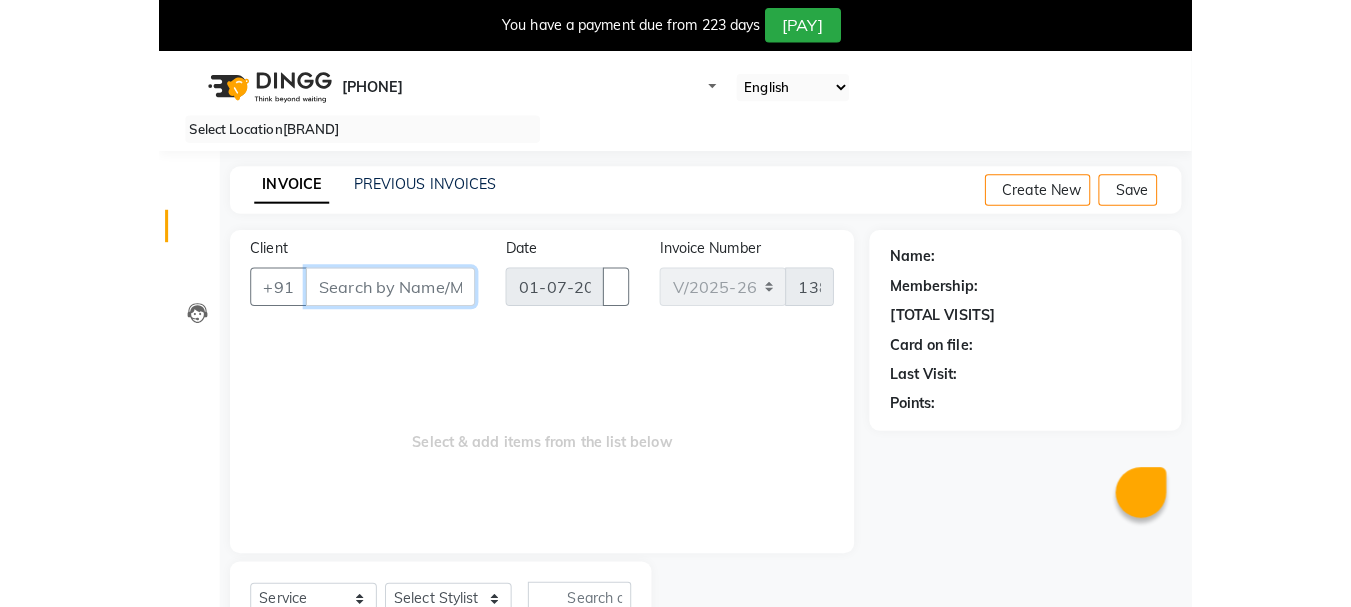 scroll, scrollTop: 0, scrollLeft: 0, axis: both 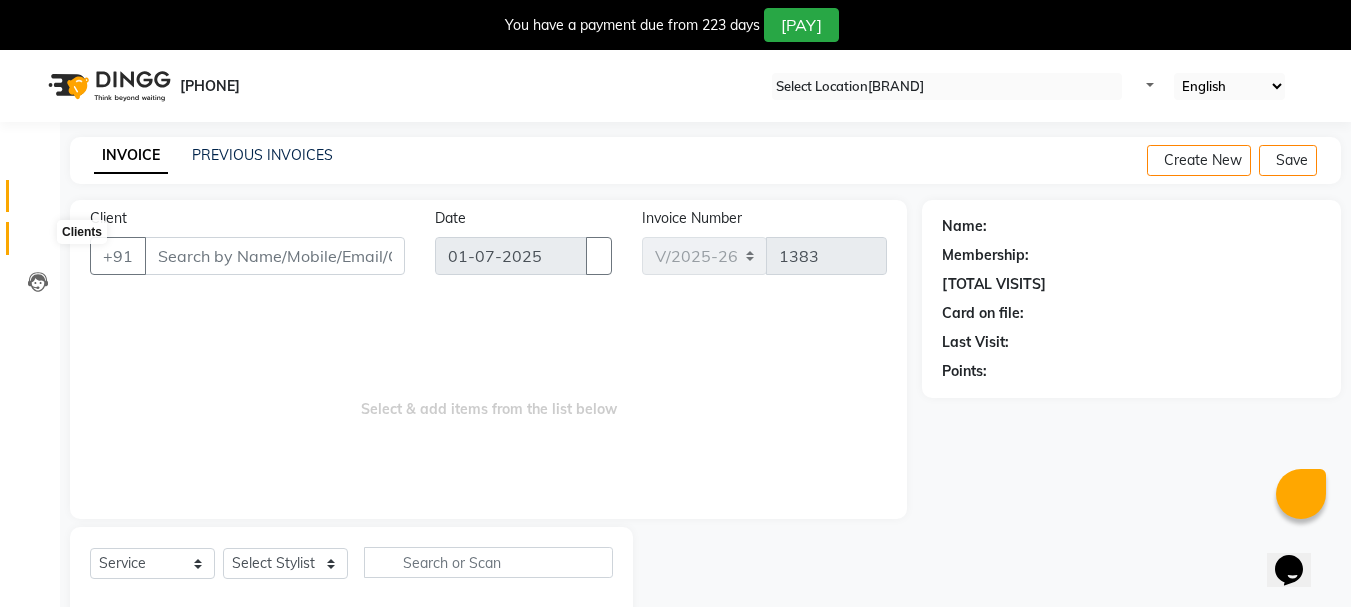 click at bounding box center (38, 243) 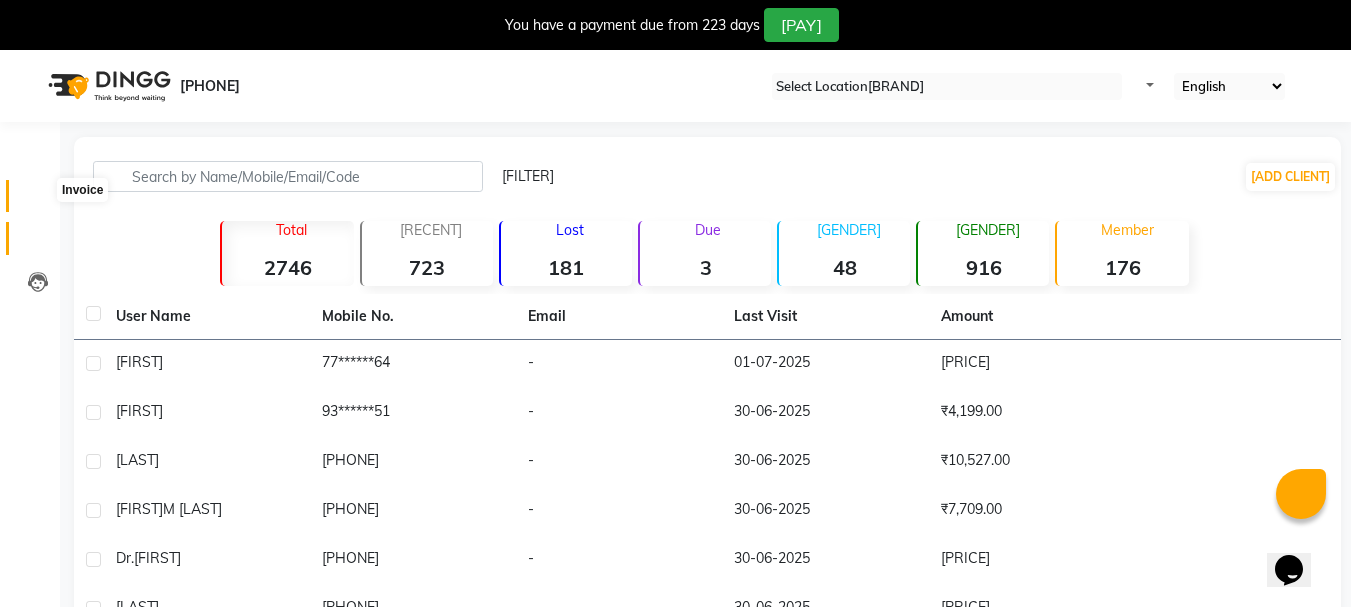 click at bounding box center (38, 201) 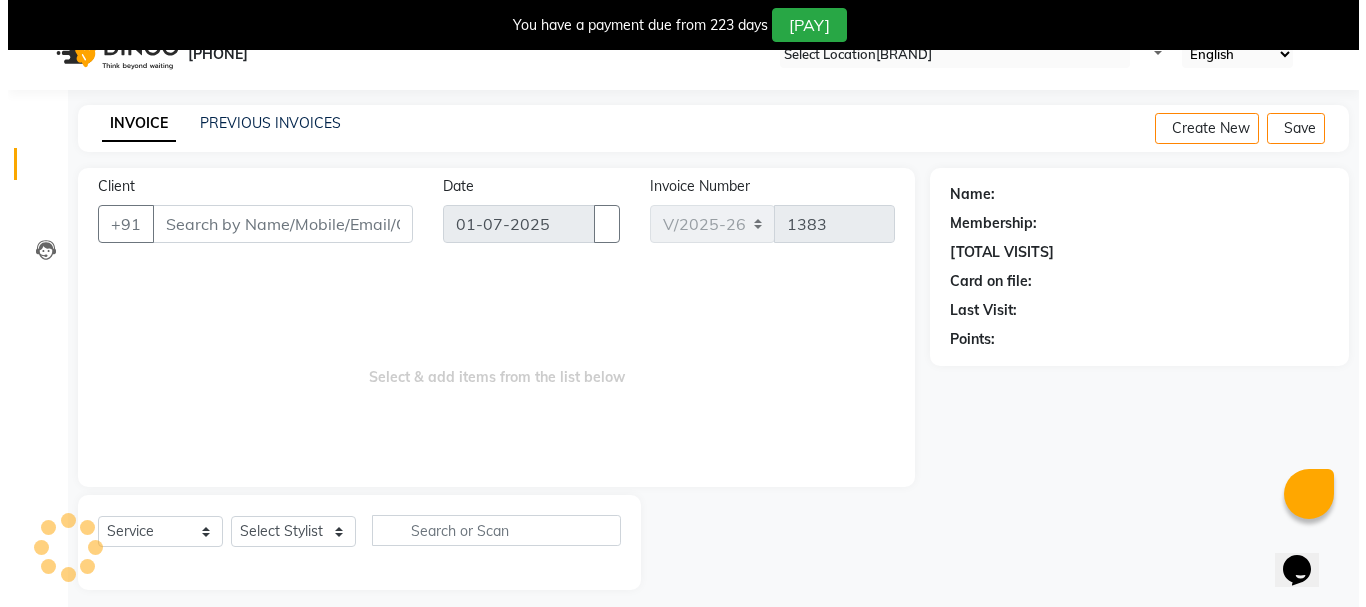 scroll, scrollTop: 50, scrollLeft: 0, axis: vertical 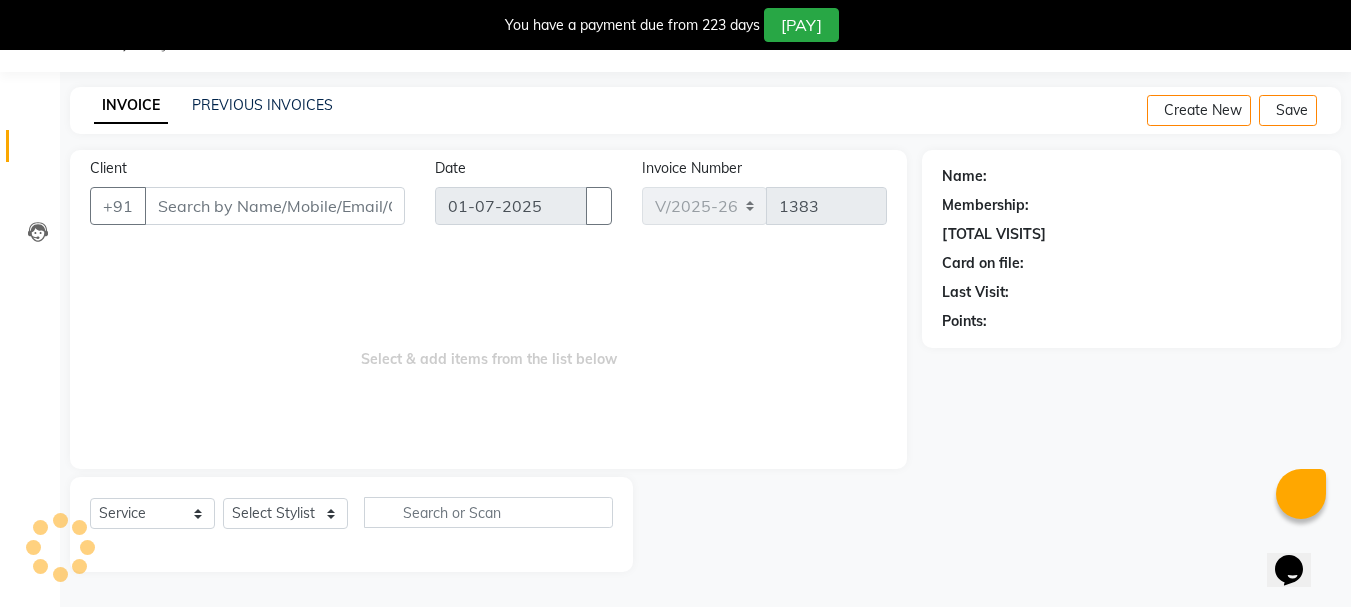 click on "Client" at bounding box center [275, 206] 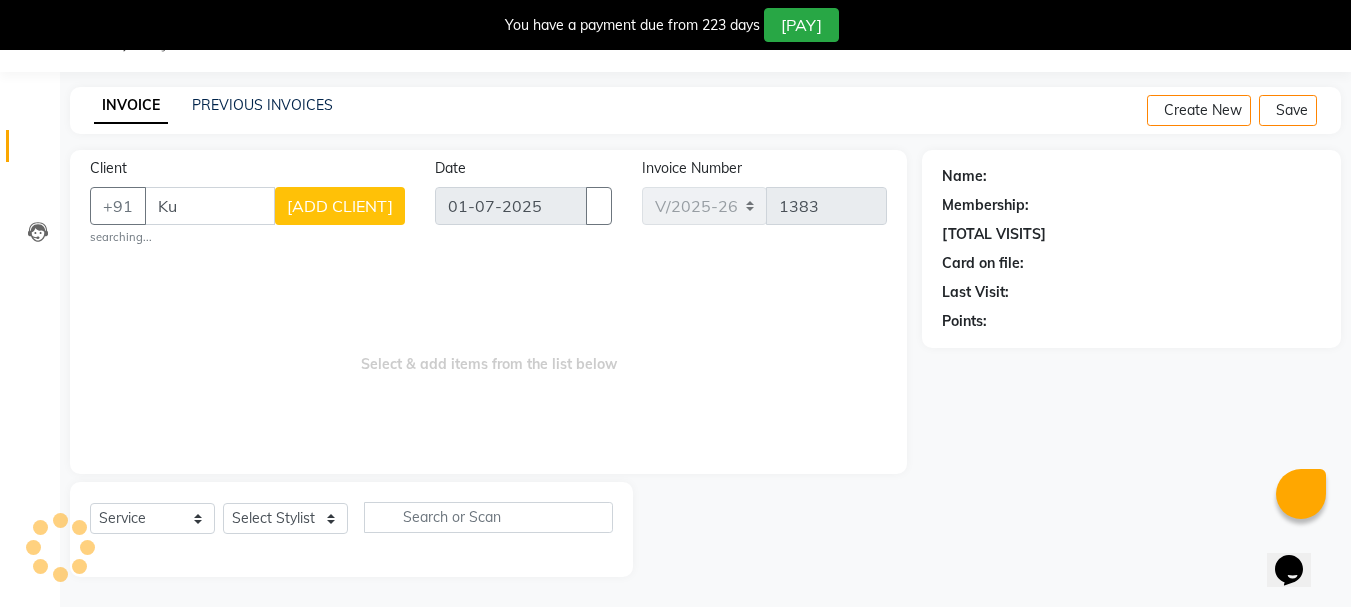 type on "[INITIAL]" 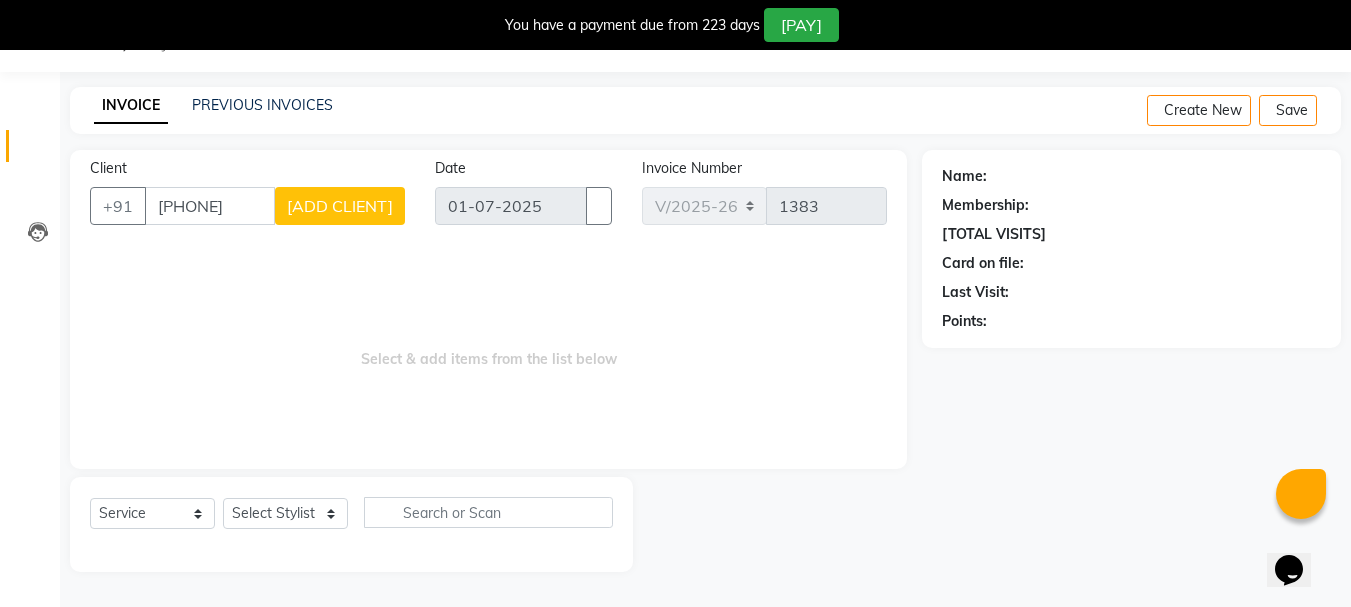 type on "[PHONE]" 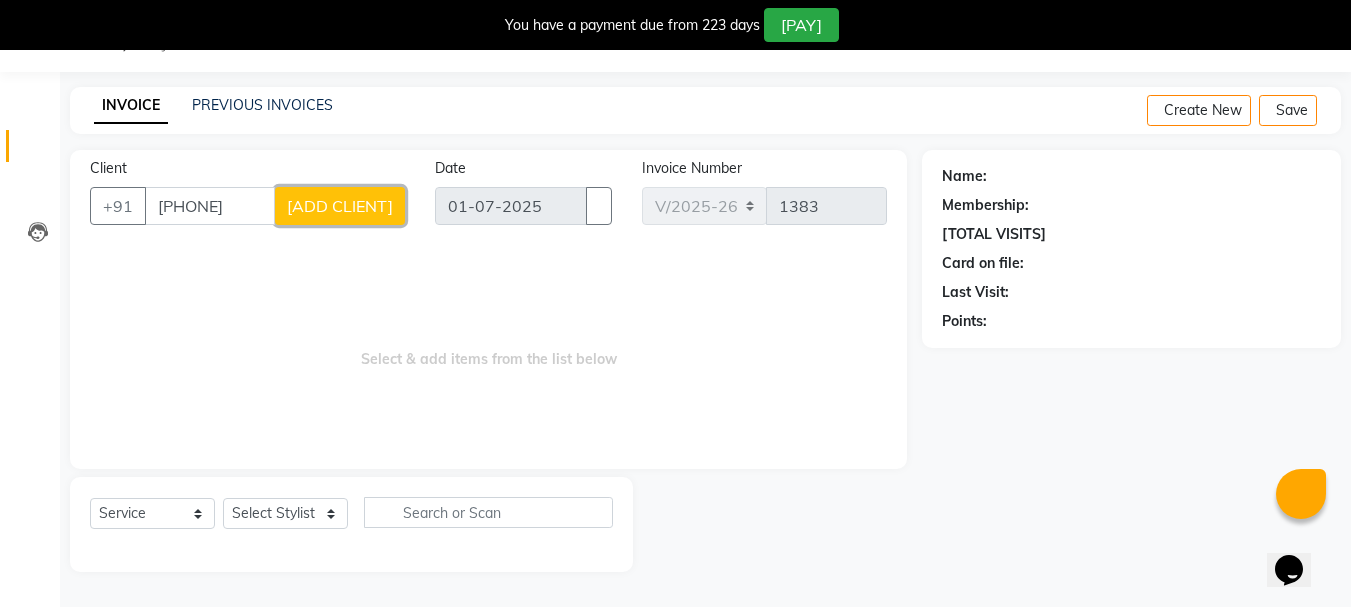 click on "[ADD CLIENT]" at bounding box center (340, 206) 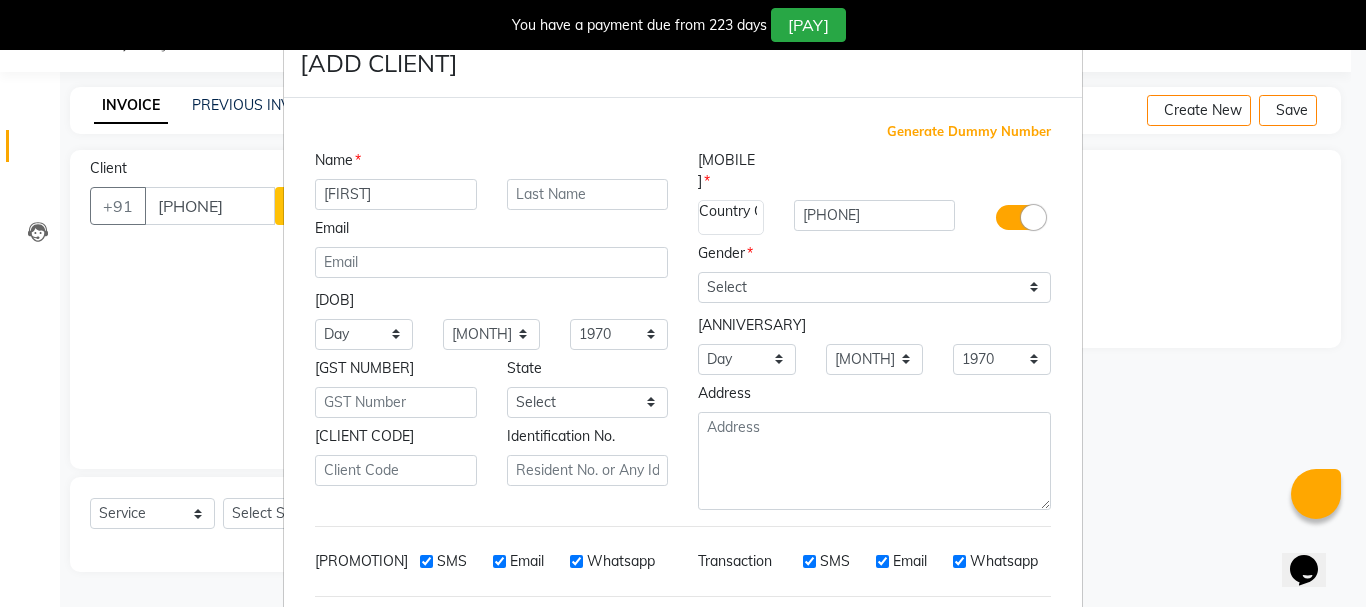 type on "[FIRST]" 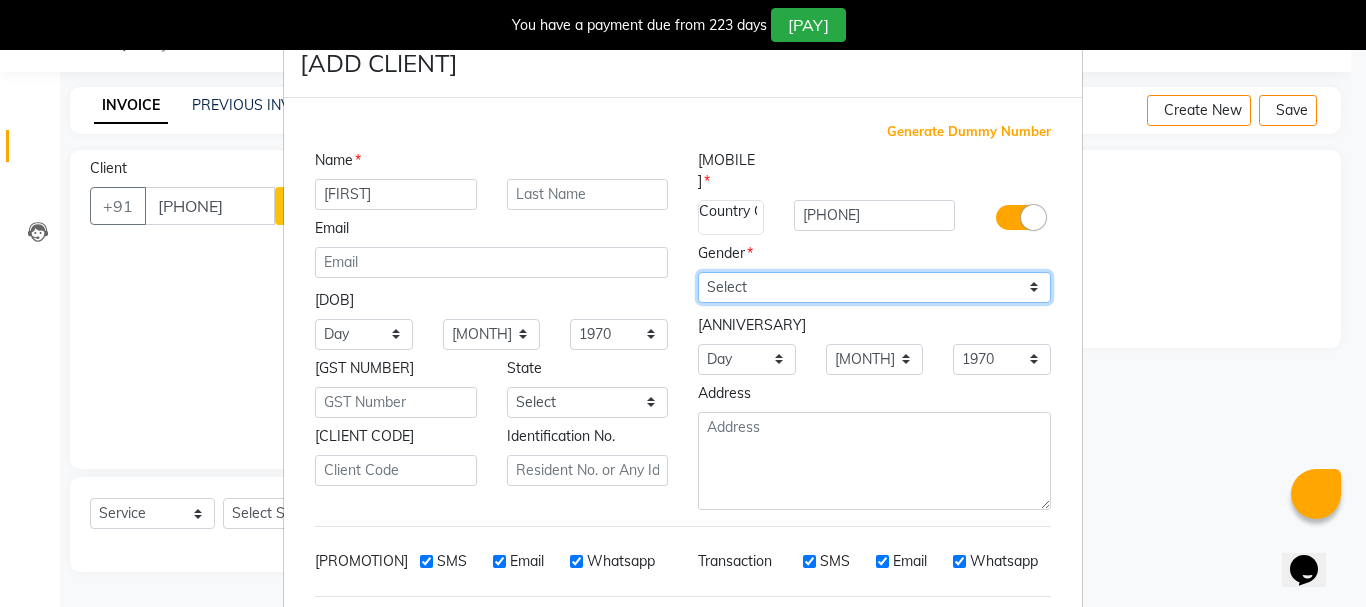click on "Select [GENDER] [GENDER] [GENDER] Prefer Not To Say" at bounding box center (874, 287) 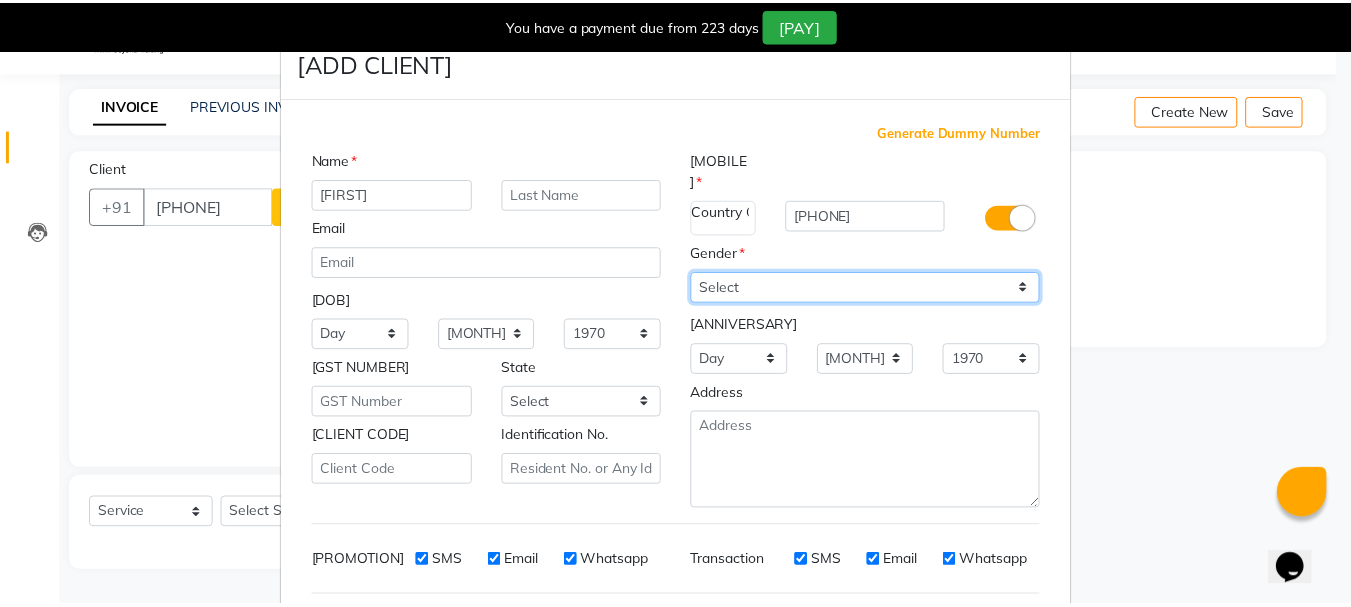 scroll, scrollTop: 242, scrollLeft: 0, axis: vertical 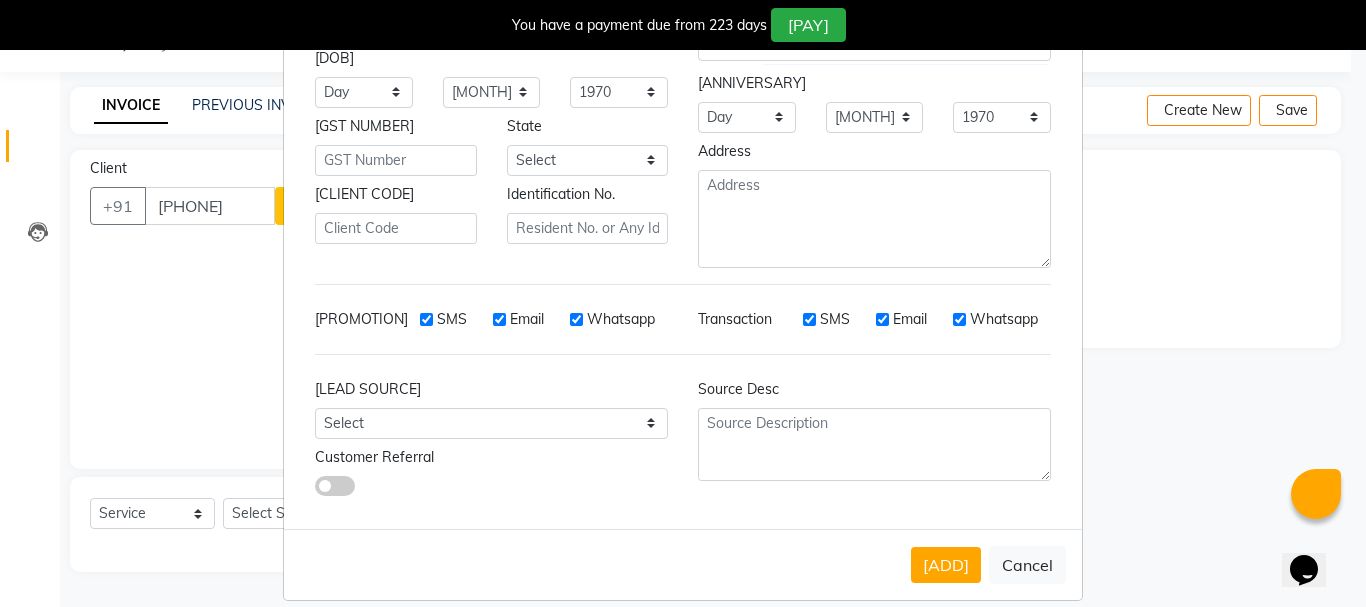 click on "Add   Cancel" at bounding box center [683, 564] 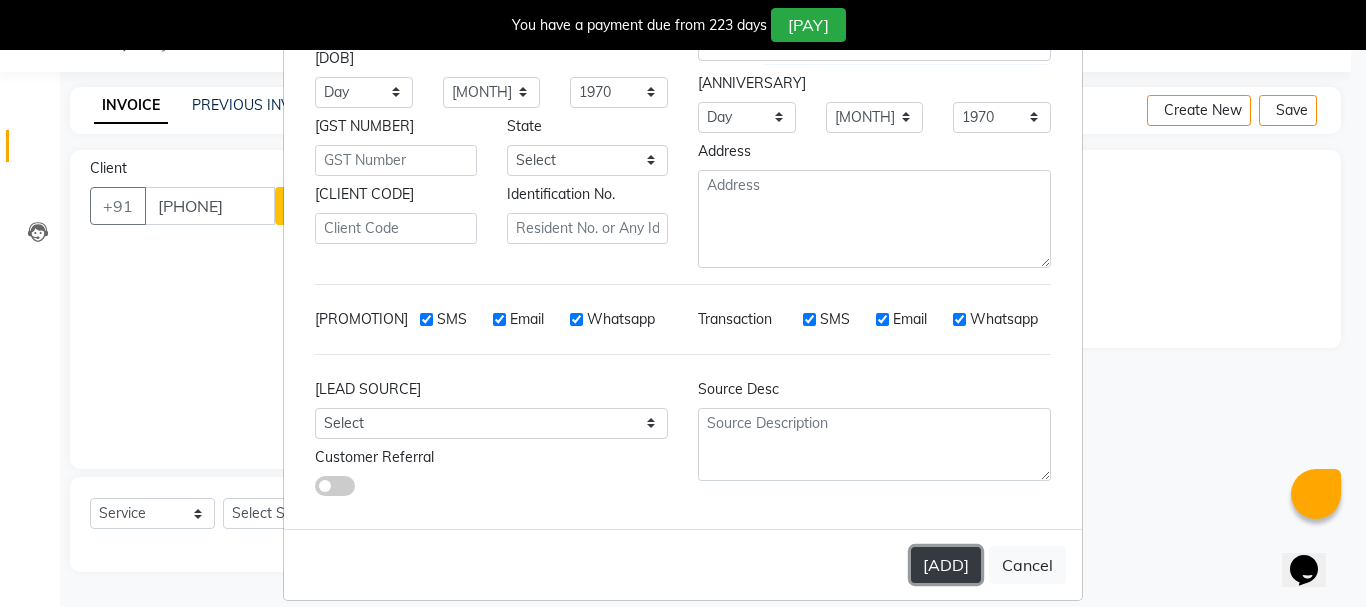 click on "[ADD]" at bounding box center (946, 565) 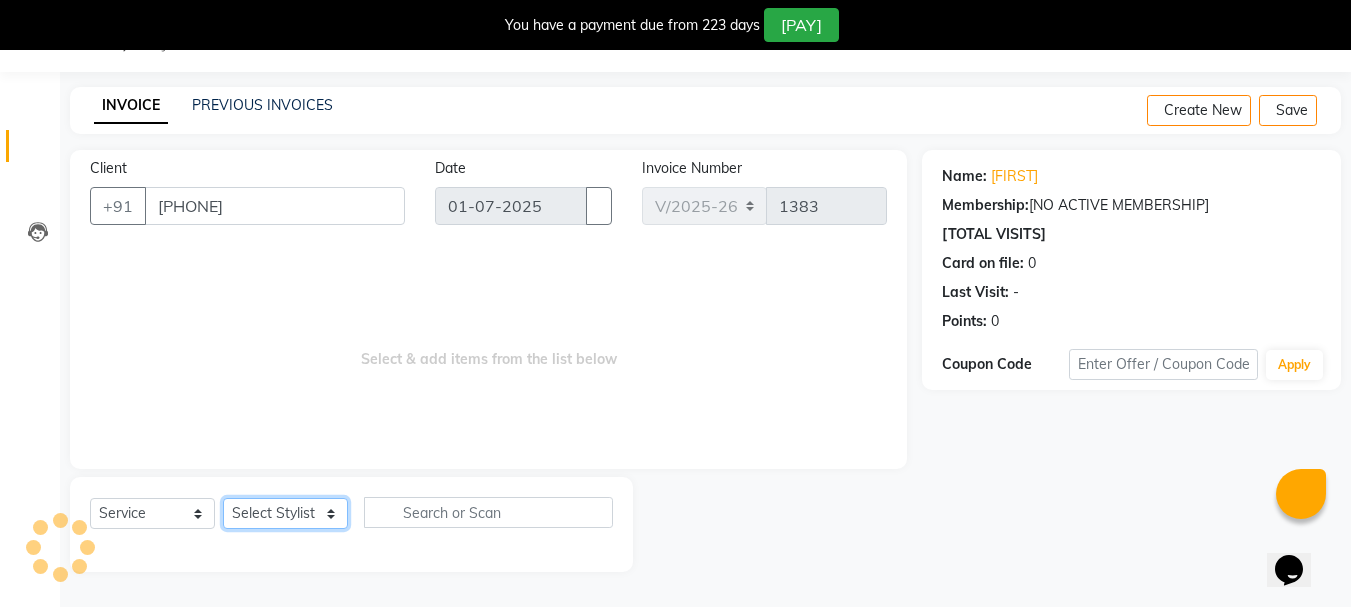 click on "Select Stylist [PERSON] [PERSON] [PERSON] [PERSON] [PERSON] [PERSON] [PERSON] [PERSON] [PERSON] [PERSON] [PERSON] [PERSON] [PERSON] [PERSON] [PERSON] [PERSON] [PERSON] [PERSON] [PERSON] [PERSON] [PERSON] [PERSON]" at bounding box center (285, 513) 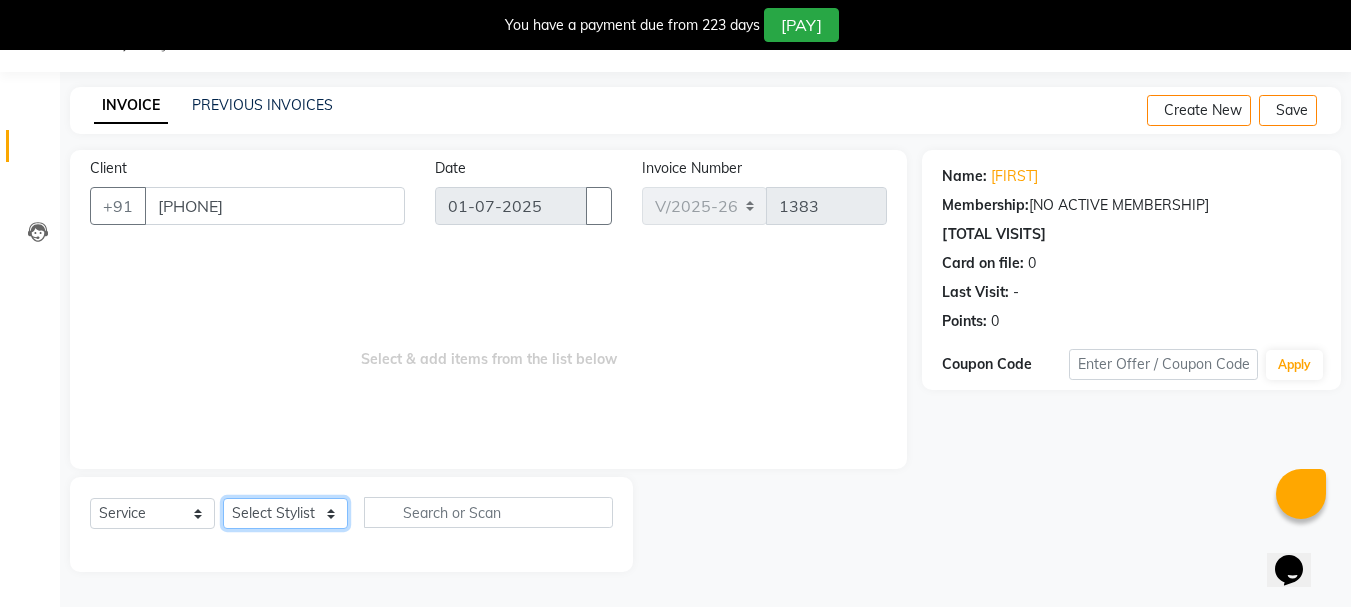 select on "64253" 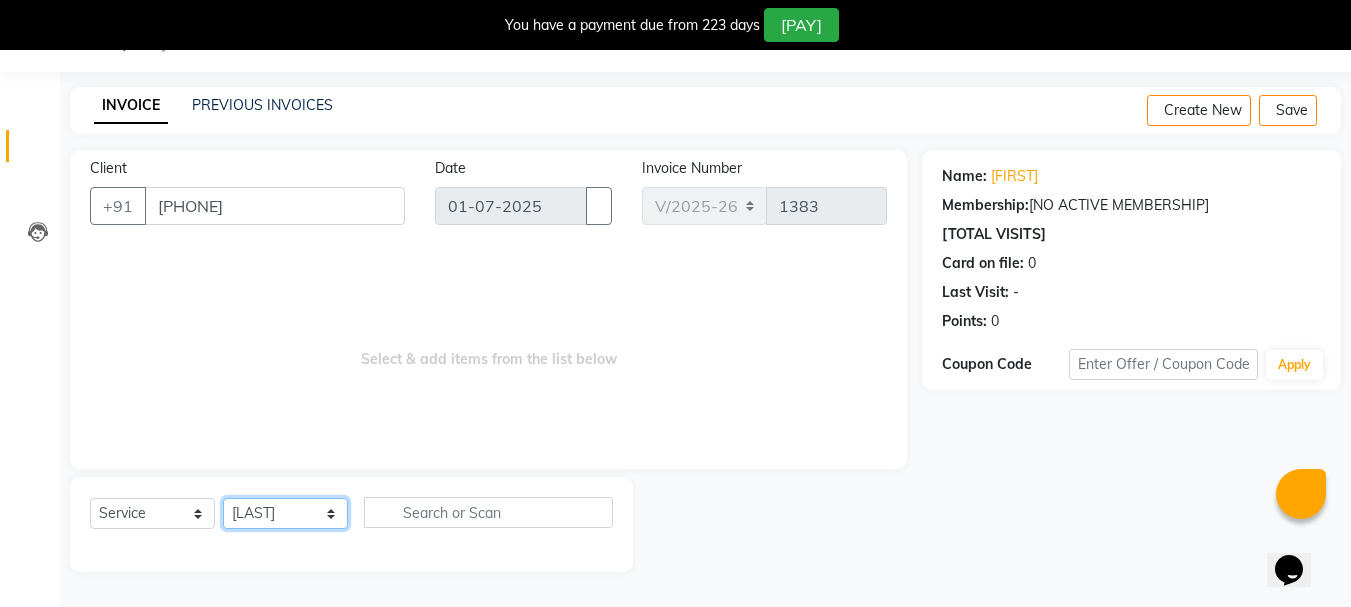 click on "Select Stylist [PERSON] [PERSON] [PERSON] [PERSON] [PERSON] [PERSON] [PERSON] [PERSON] [PERSON] [PERSON] [PERSON] [PERSON] [PERSON] [PERSON] [PERSON] [PERSON] [PERSON] [PERSON] [PERSON] [PERSON] [PERSON] [PERSON]" at bounding box center [285, 513] 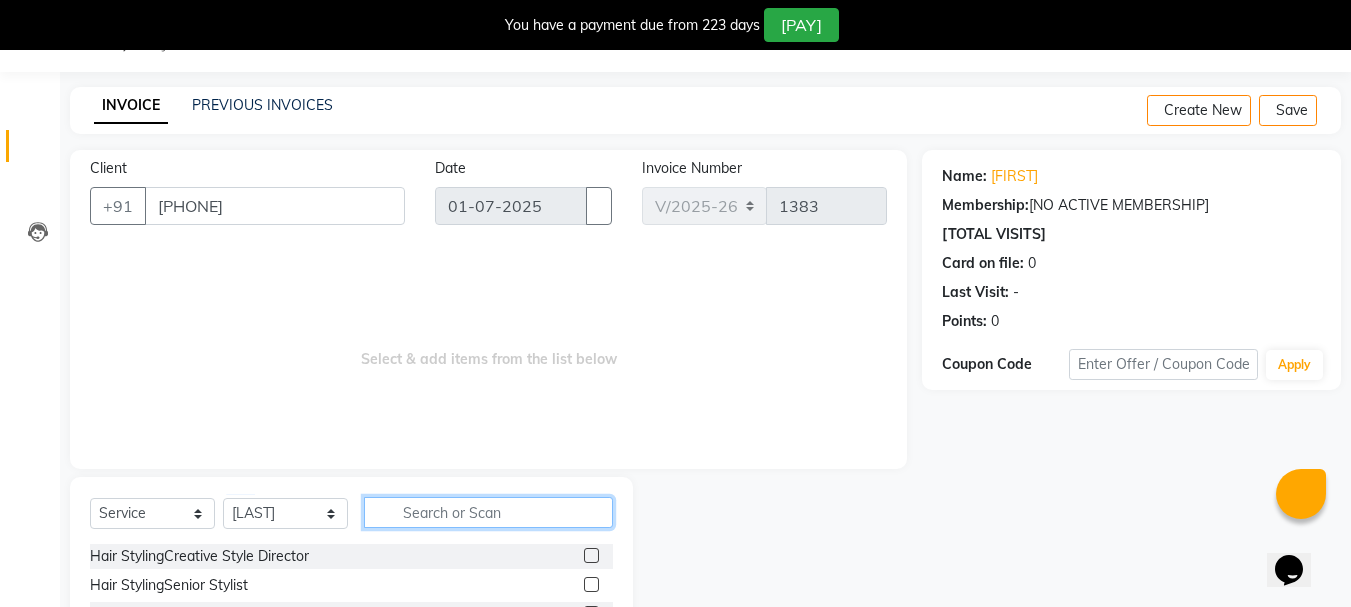 click at bounding box center (488, 512) 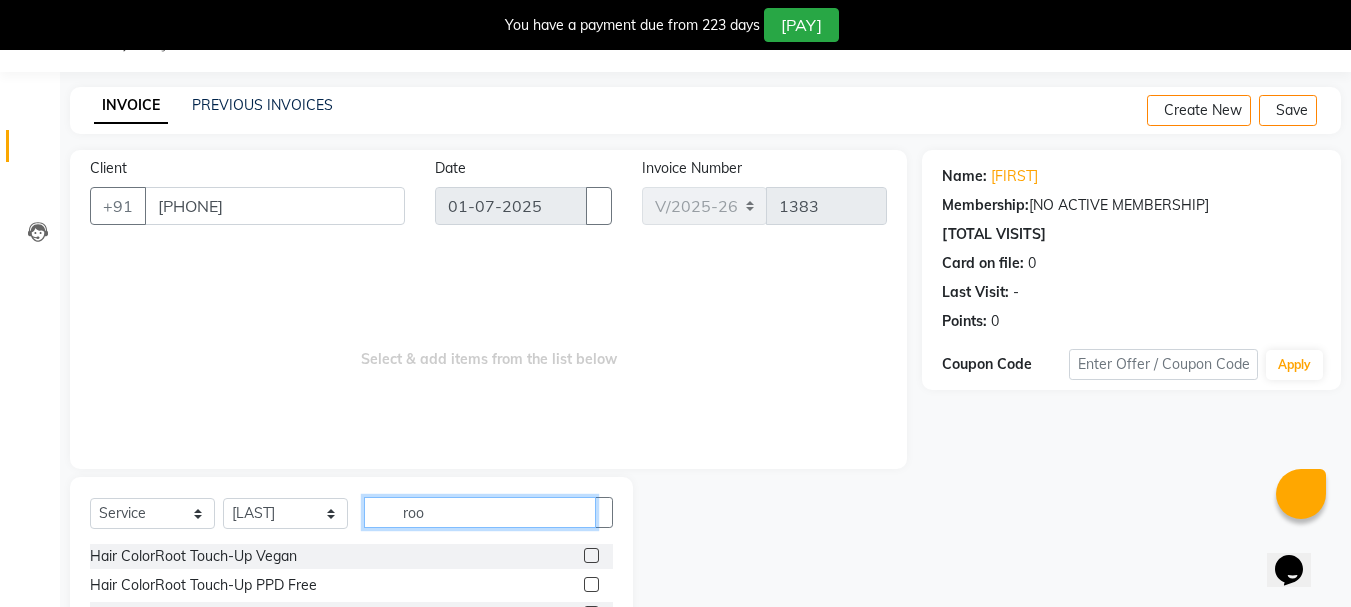 type on "roo" 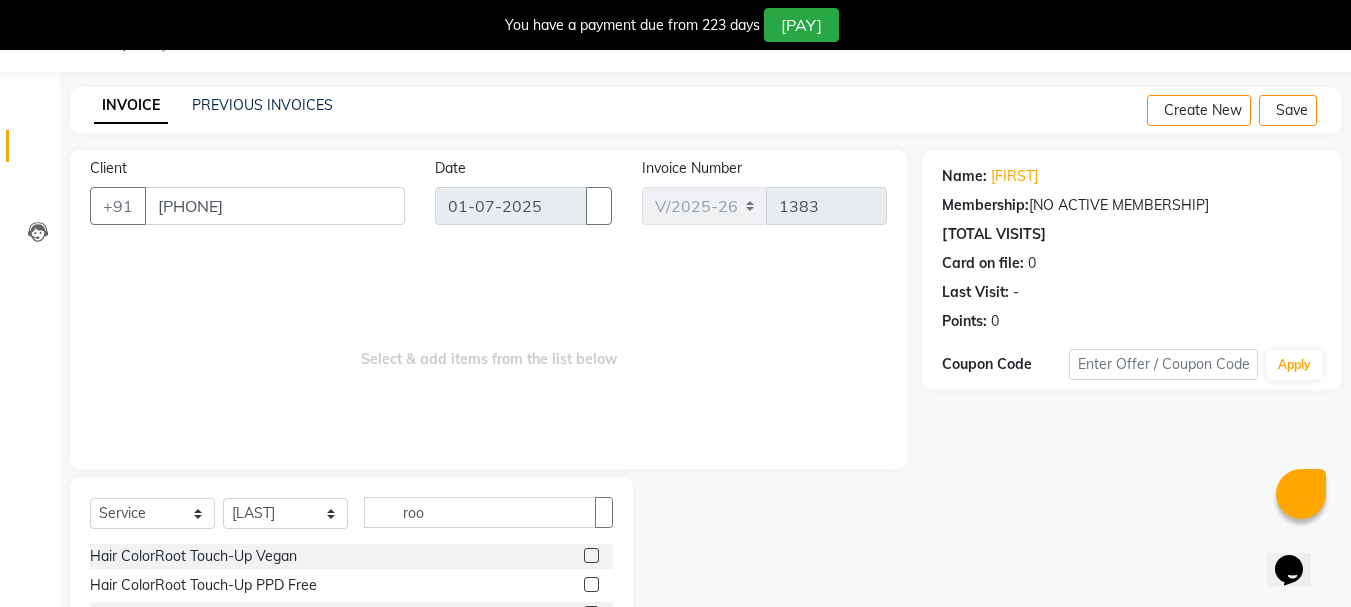 click at bounding box center (591, 584) 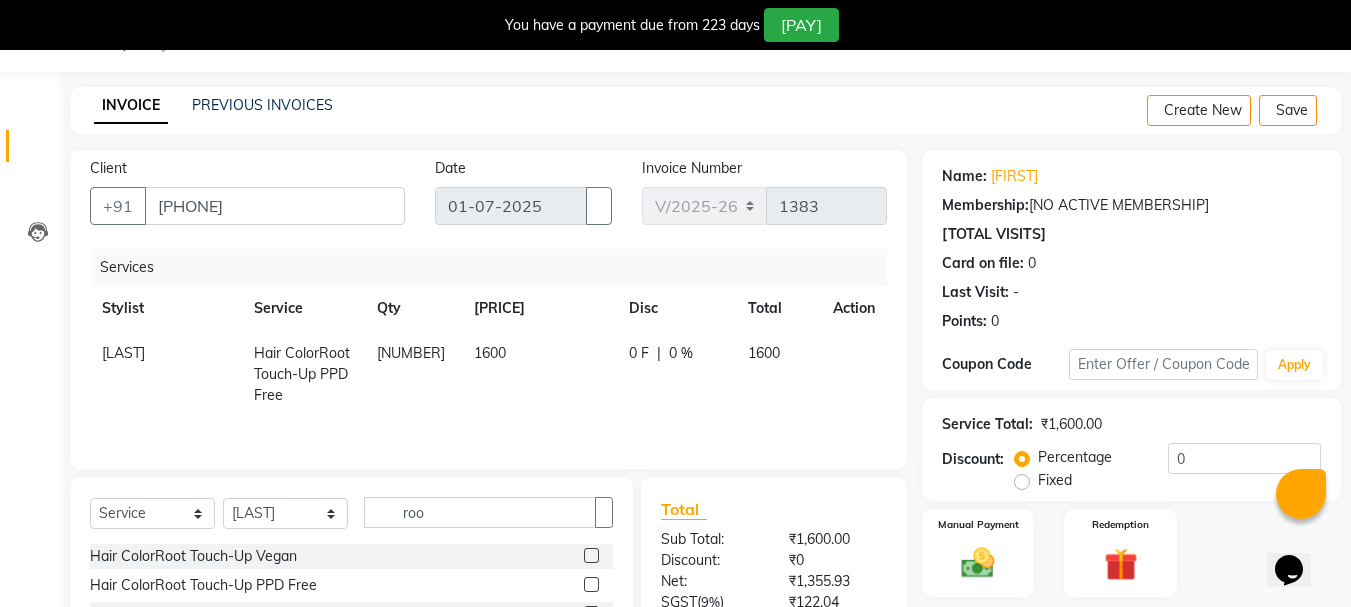 click on "0 %" at bounding box center (681, 353) 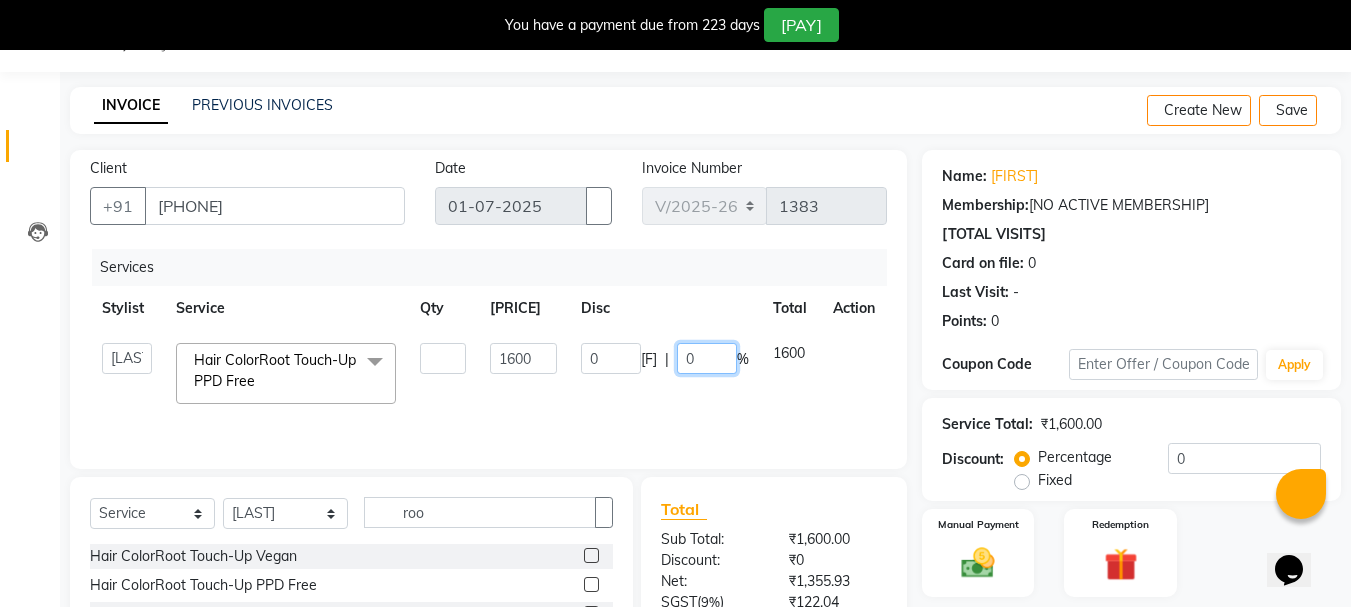 click on "0" at bounding box center [707, 358] 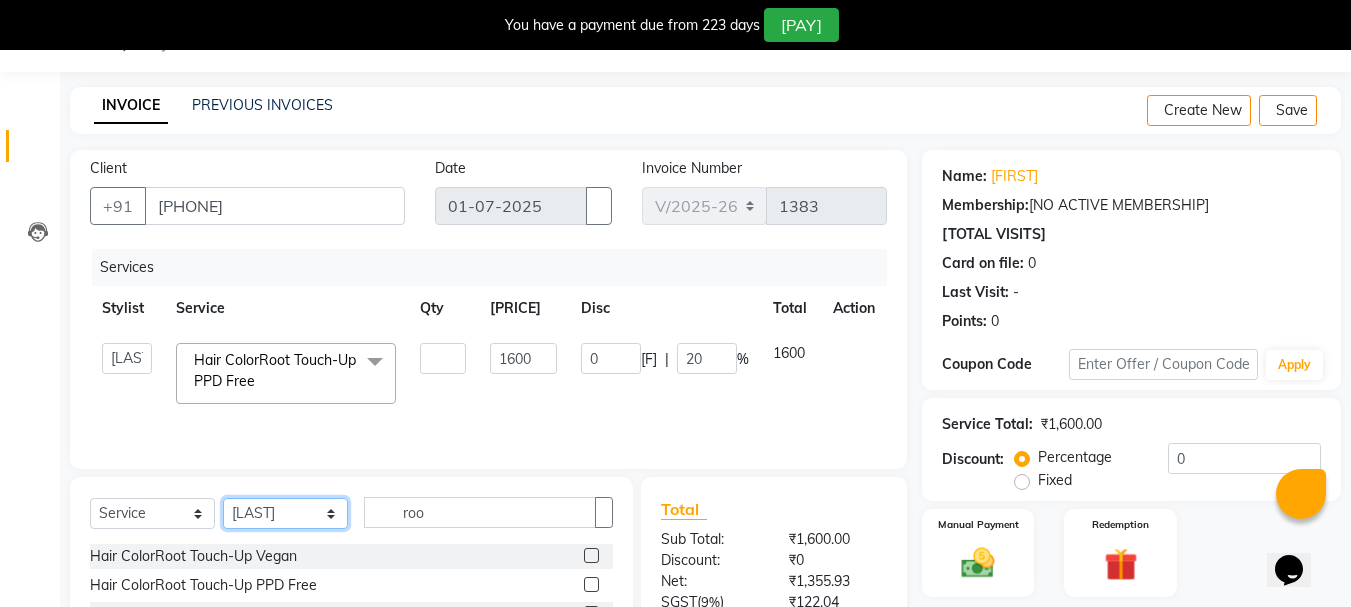 click on "Select Stylist [PERSON] [PERSON] [PERSON] [PERSON] [PERSON] [PERSON] [PERSON] [PERSON] [PERSON] [PERSON] [PERSON] [PERSON] [PERSON] [PERSON] [PERSON] [PERSON] [PERSON] [PERSON] [PERSON] [PERSON] [PERSON] [PERSON]" at bounding box center (285, 513) 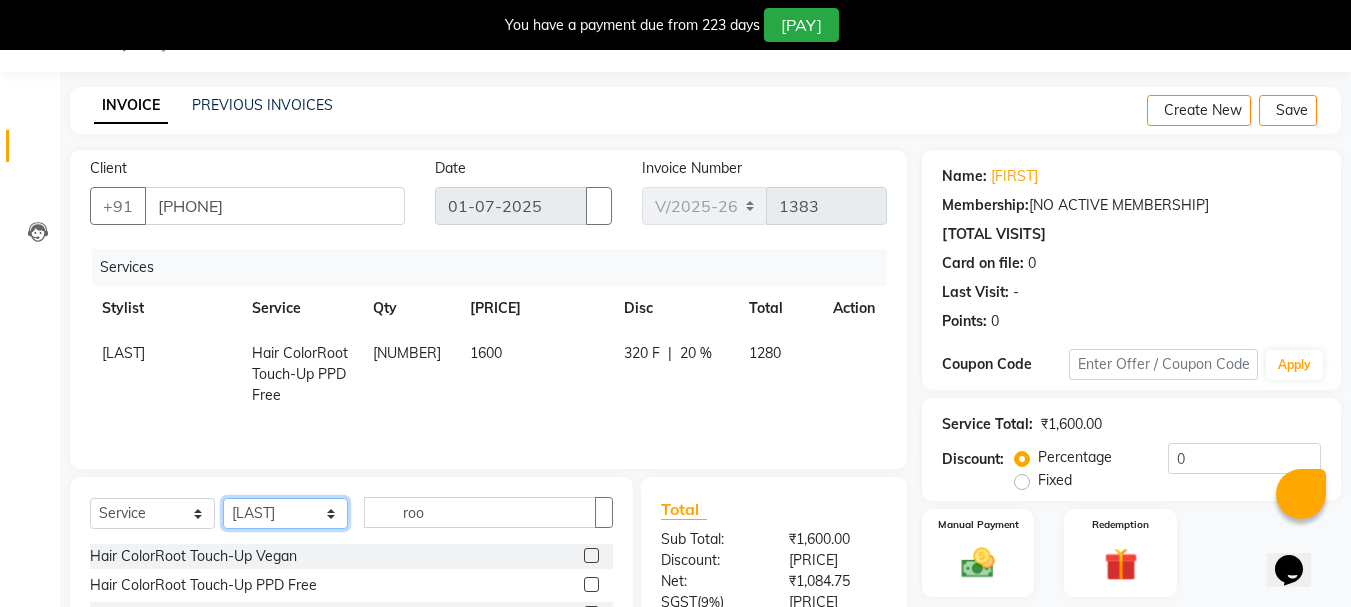 select on "[NUMBER]" 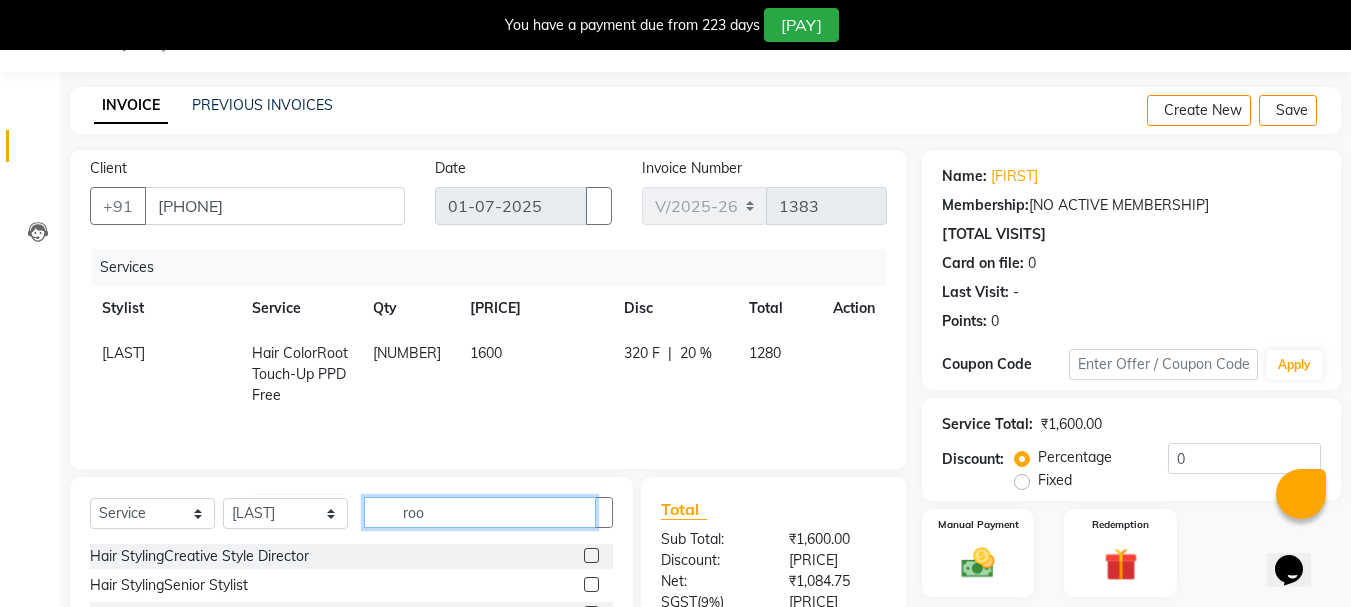 click on "roo" at bounding box center (480, 512) 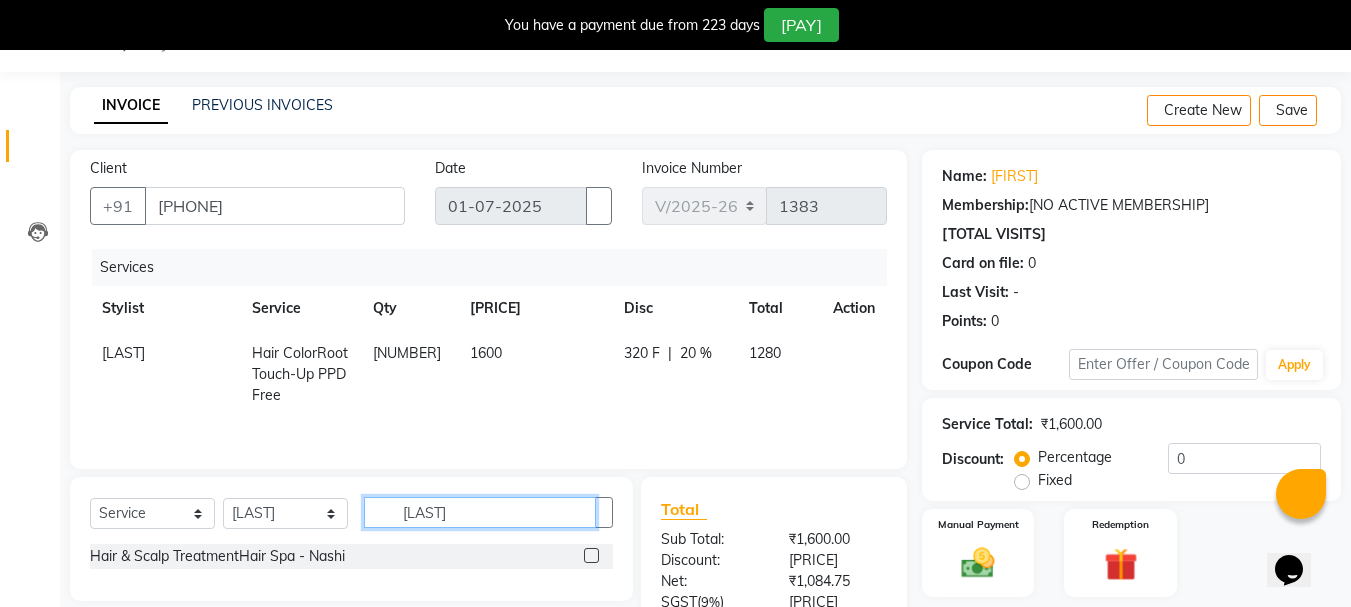 type on "[LAST]" 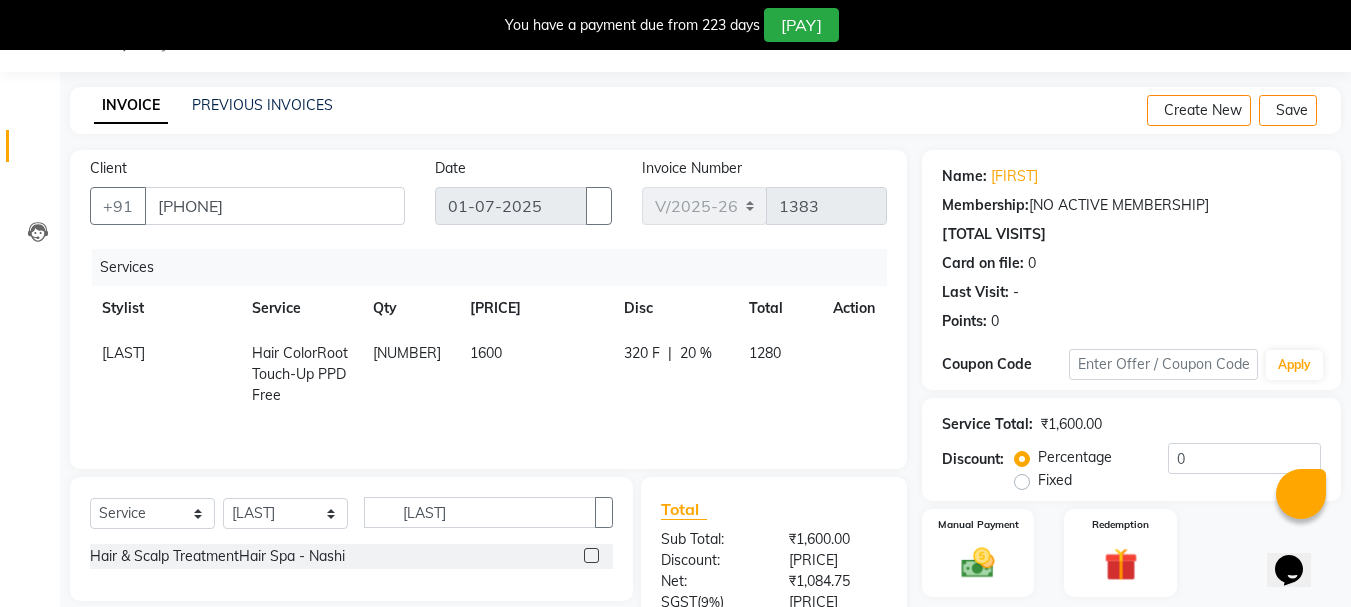 click at bounding box center (591, 555) 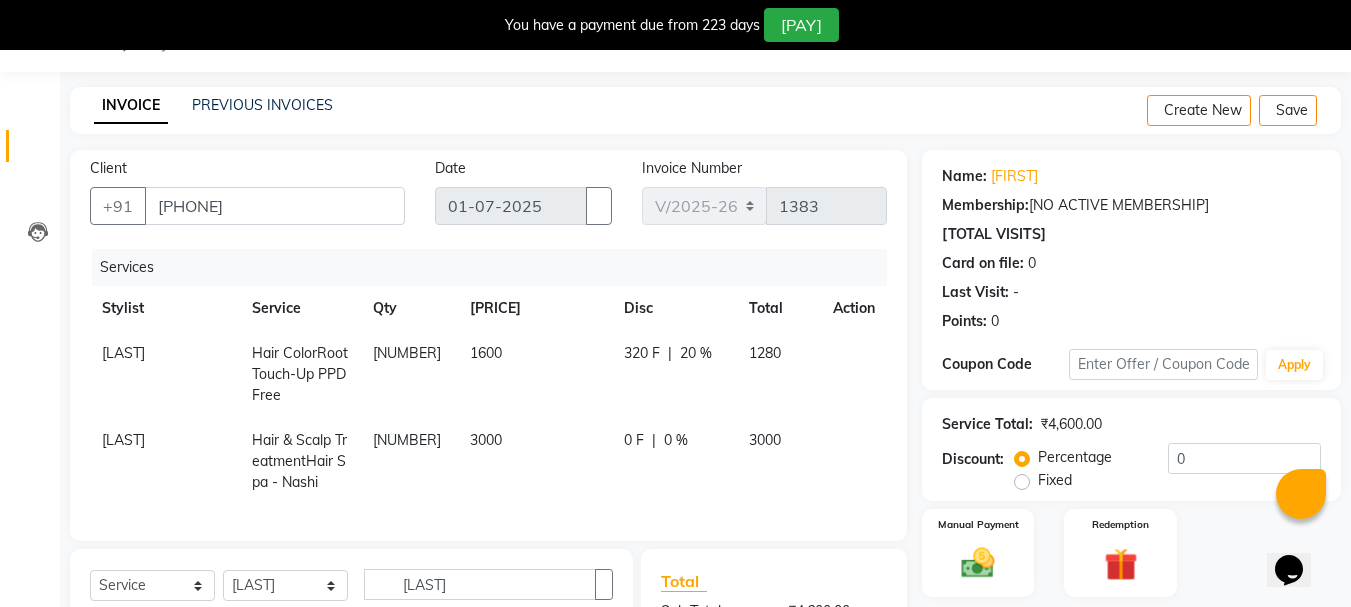 click on "0 F | 0 %" at bounding box center (674, 374) 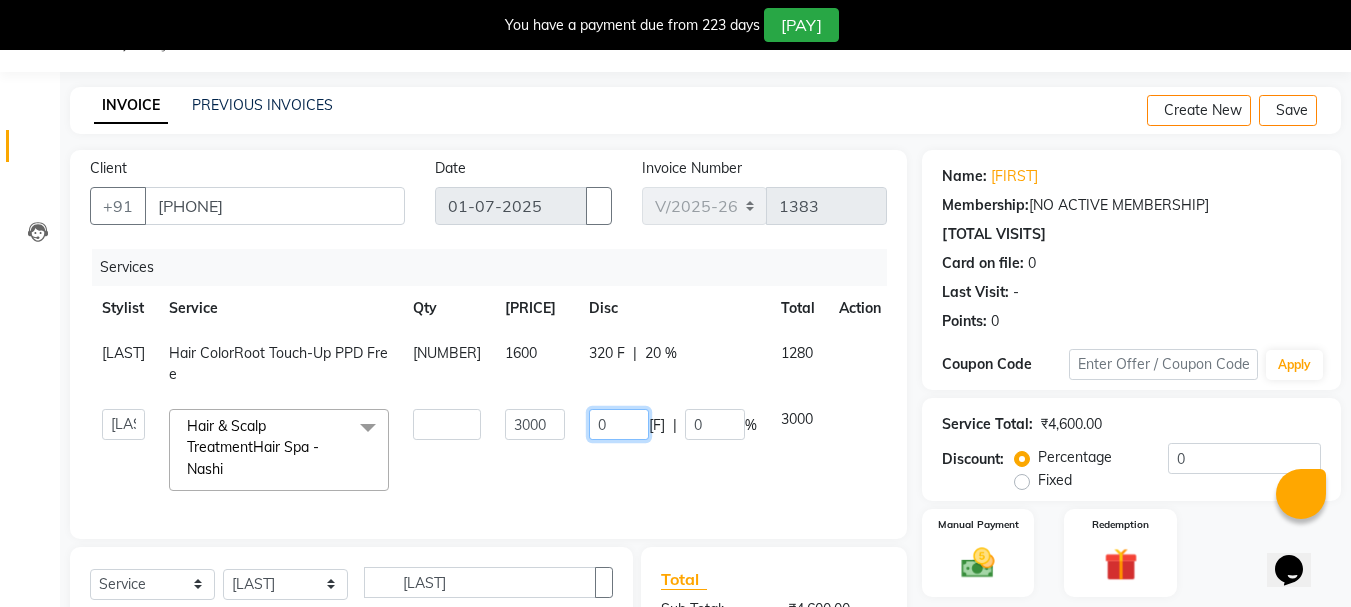 click on "0" at bounding box center (619, 424) 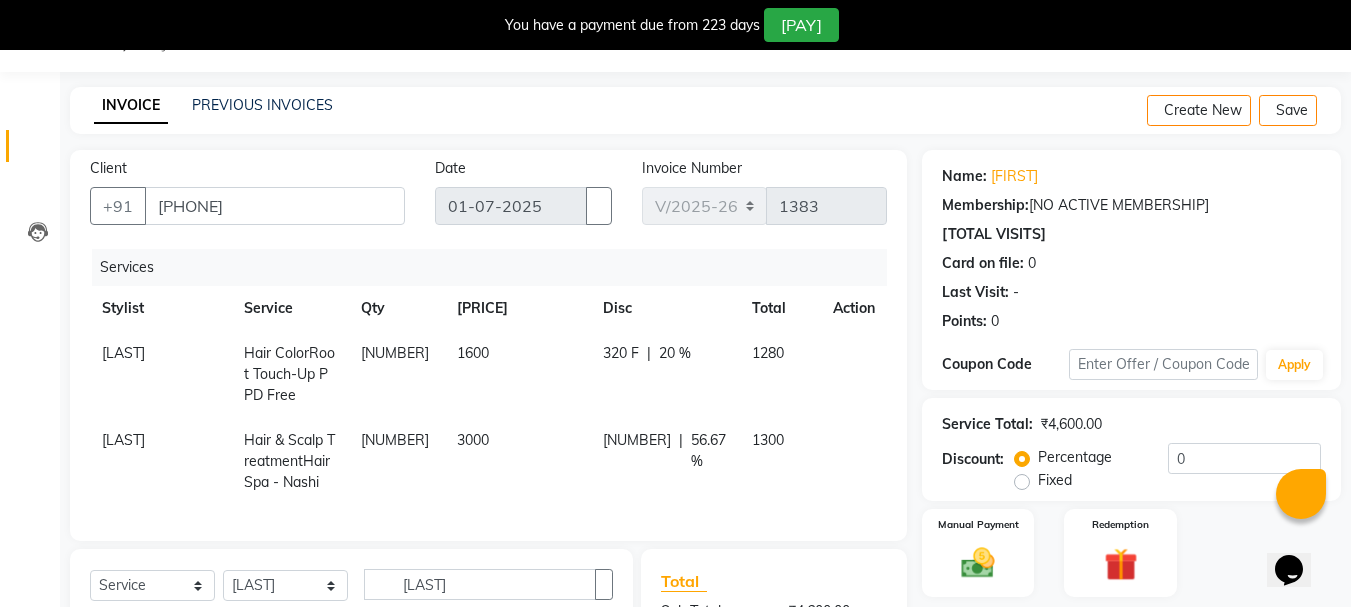 click on "1700 F | 56.67 %" at bounding box center (665, 374) 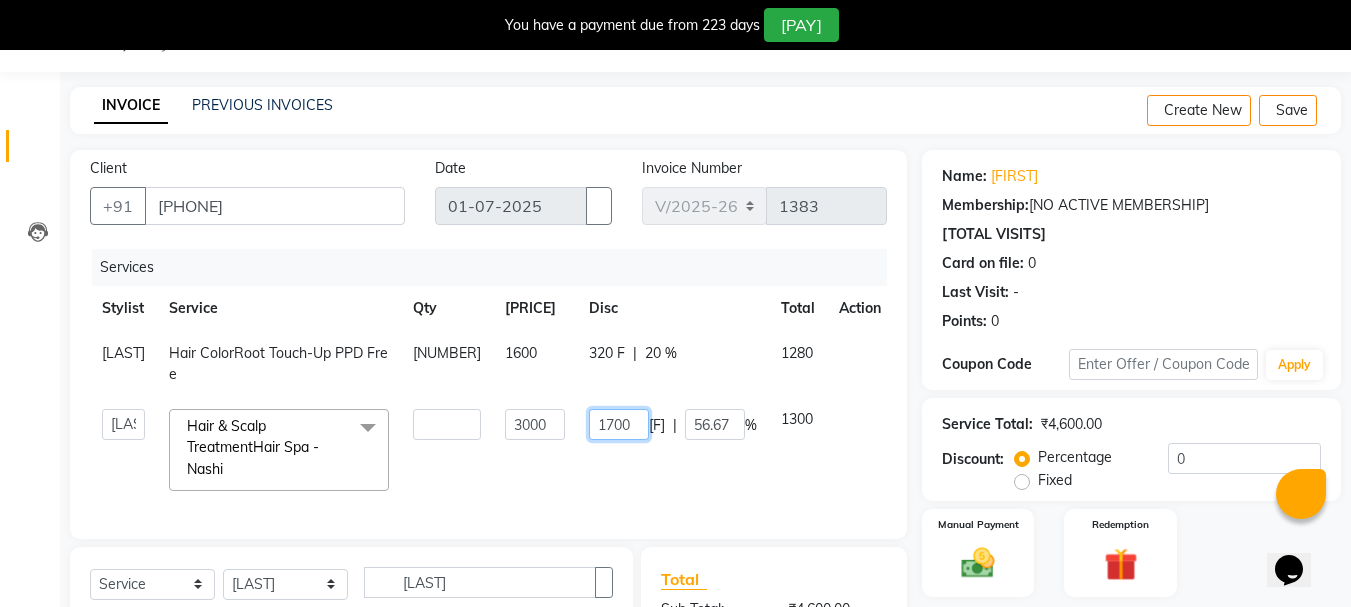 click on "1700" at bounding box center (619, 424) 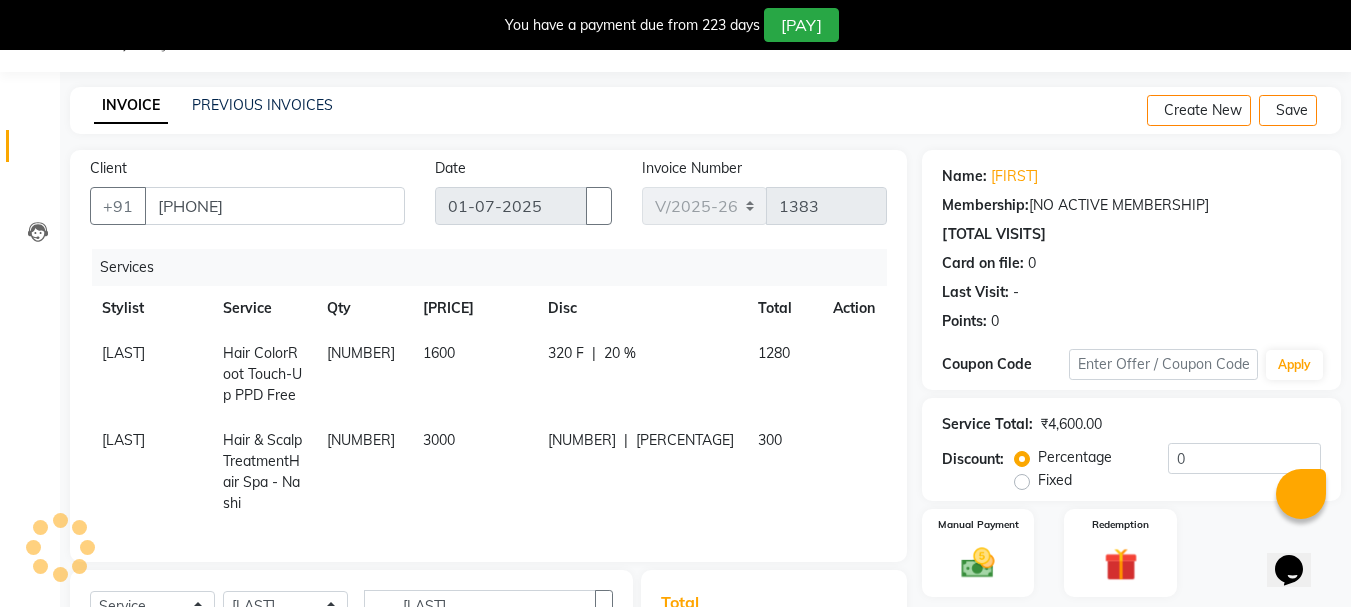 click on "2700 F | 90 %" at bounding box center (641, 374) 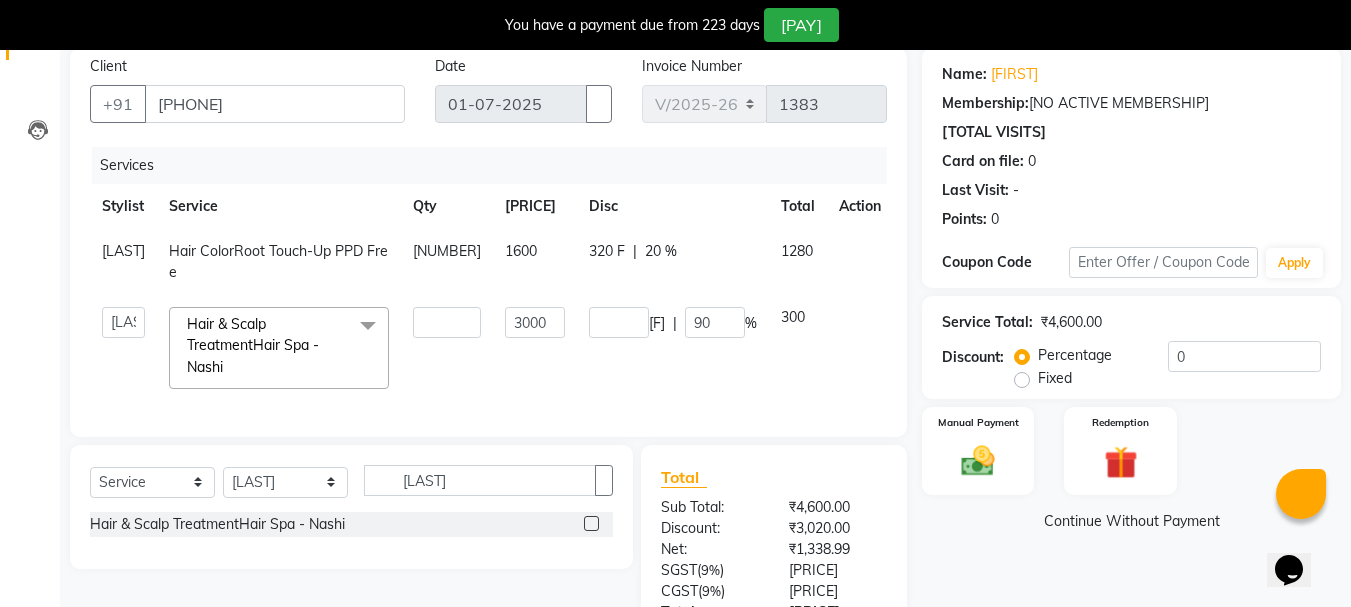 scroll, scrollTop: 328, scrollLeft: 0, axis: vertical 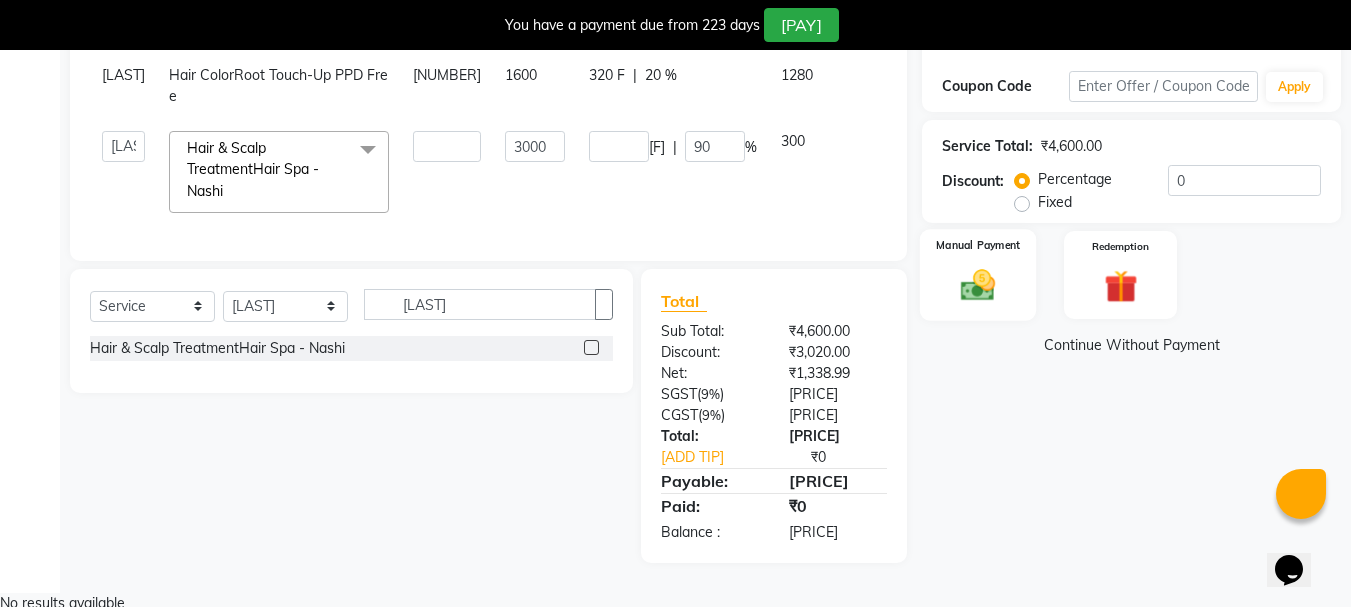 click at bounding box center [978, 285] 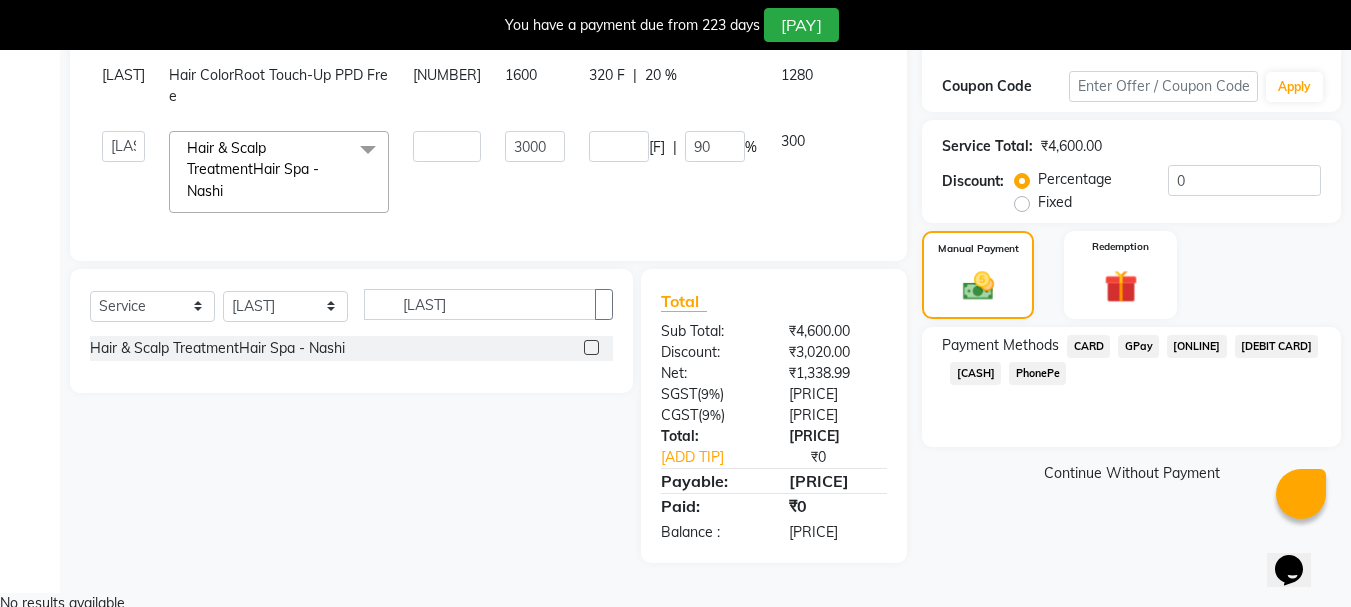 click on "GPay" at bounding box center (1088, 346) 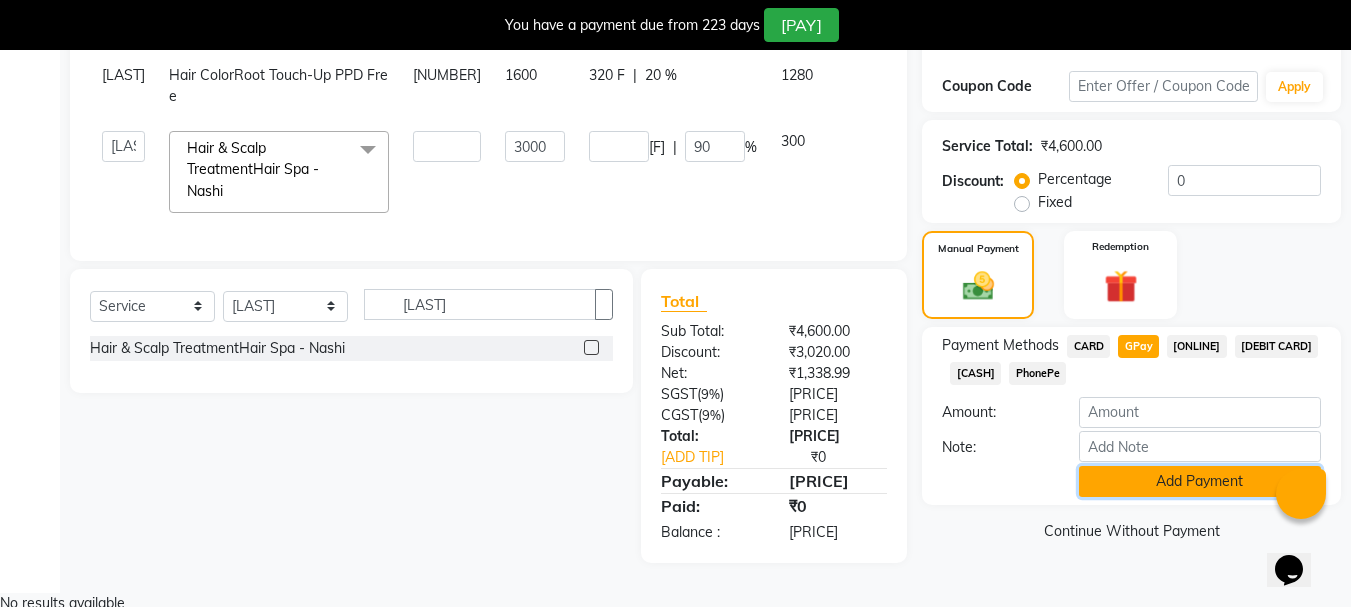 click on "Add Payment" at bounding box center (1200, 481) 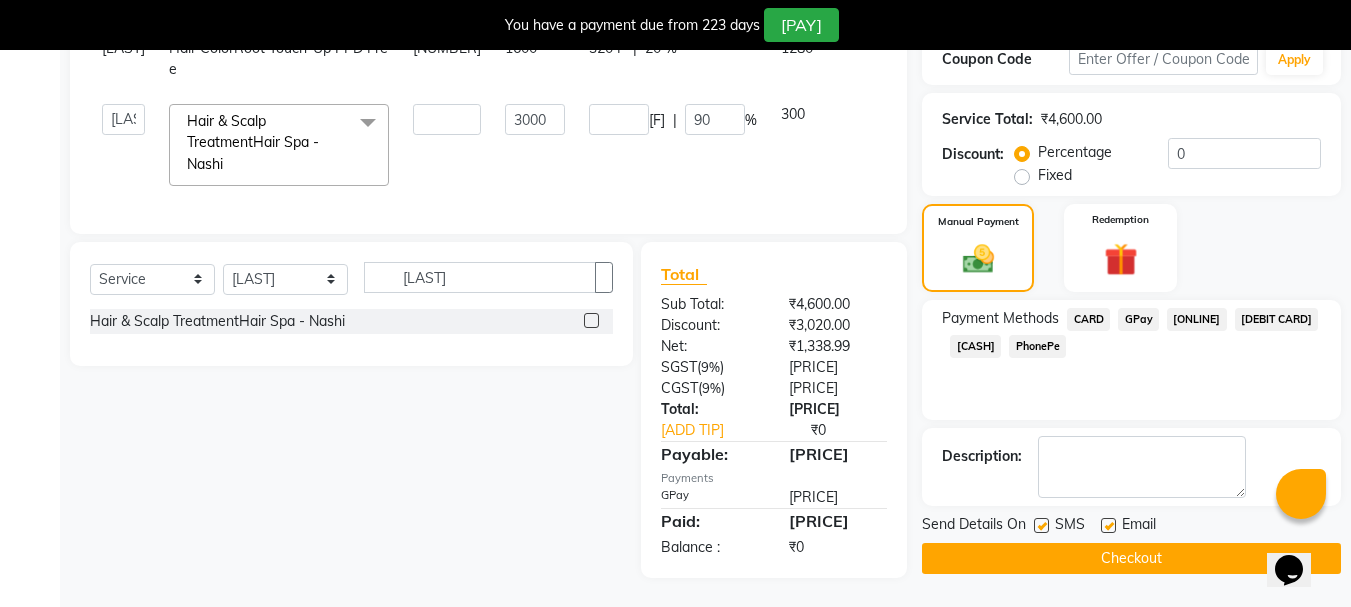 scroll, scrollTop: 370, scrollLeft: 0, axis: vertical 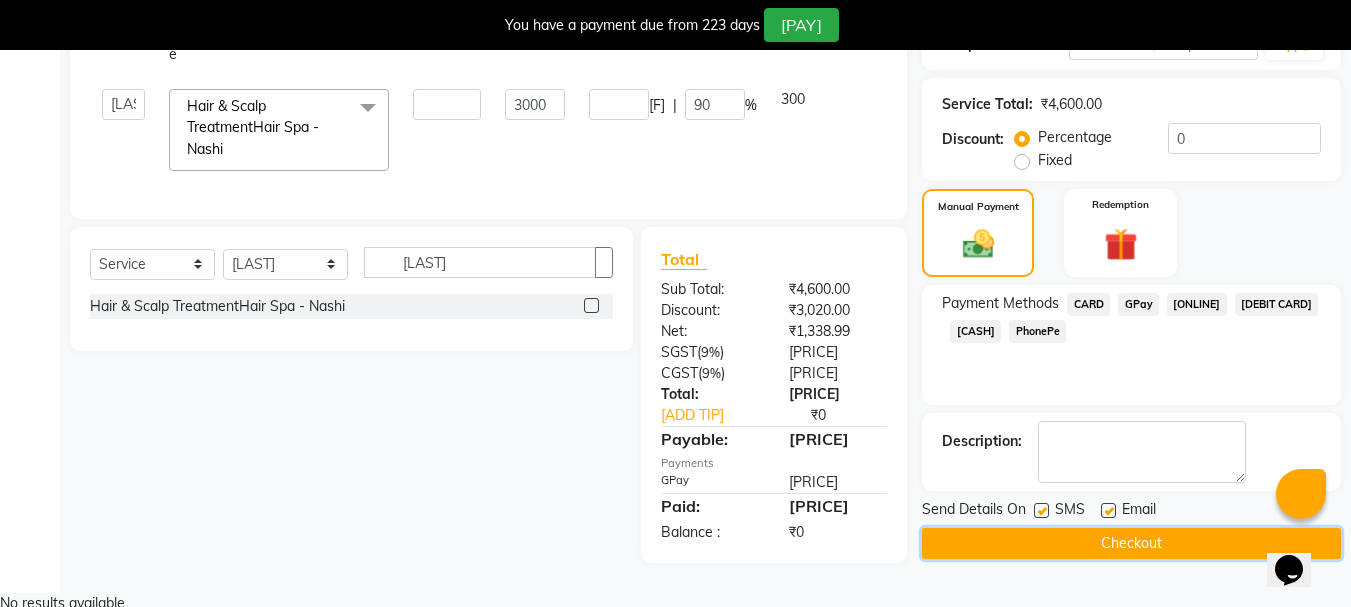 click on "Checkout" at bounding box center (1131, 543) 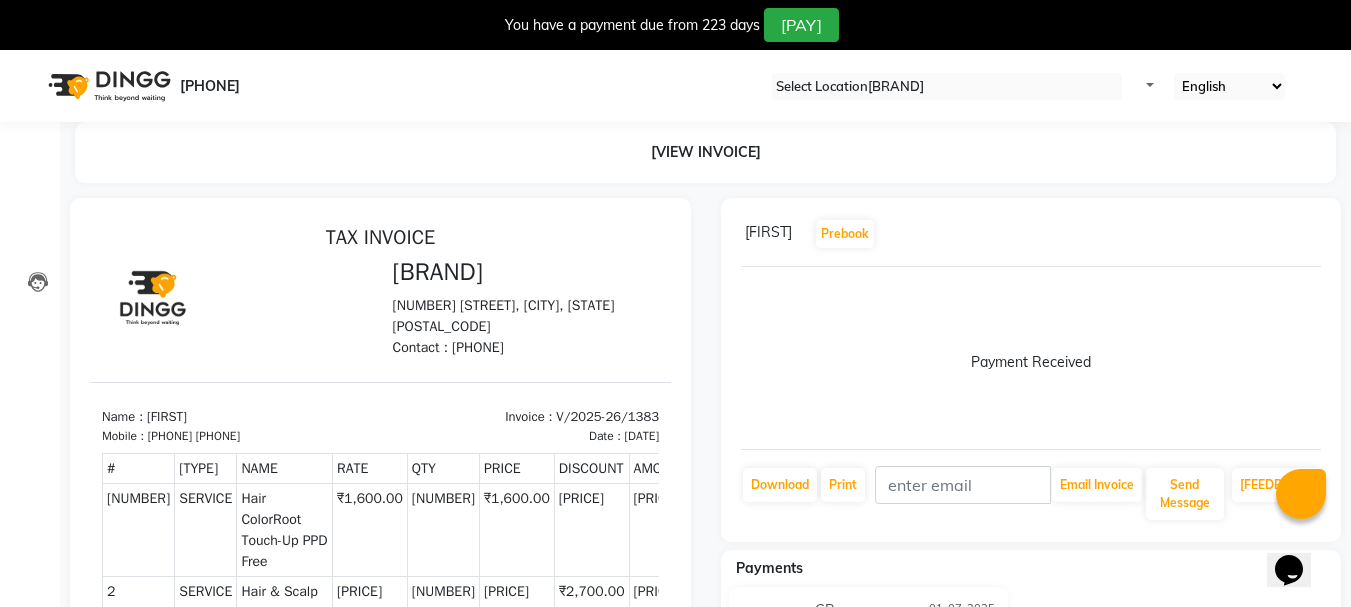 scroll, scrollTop: 0, scrollLeft: 0, axis: both 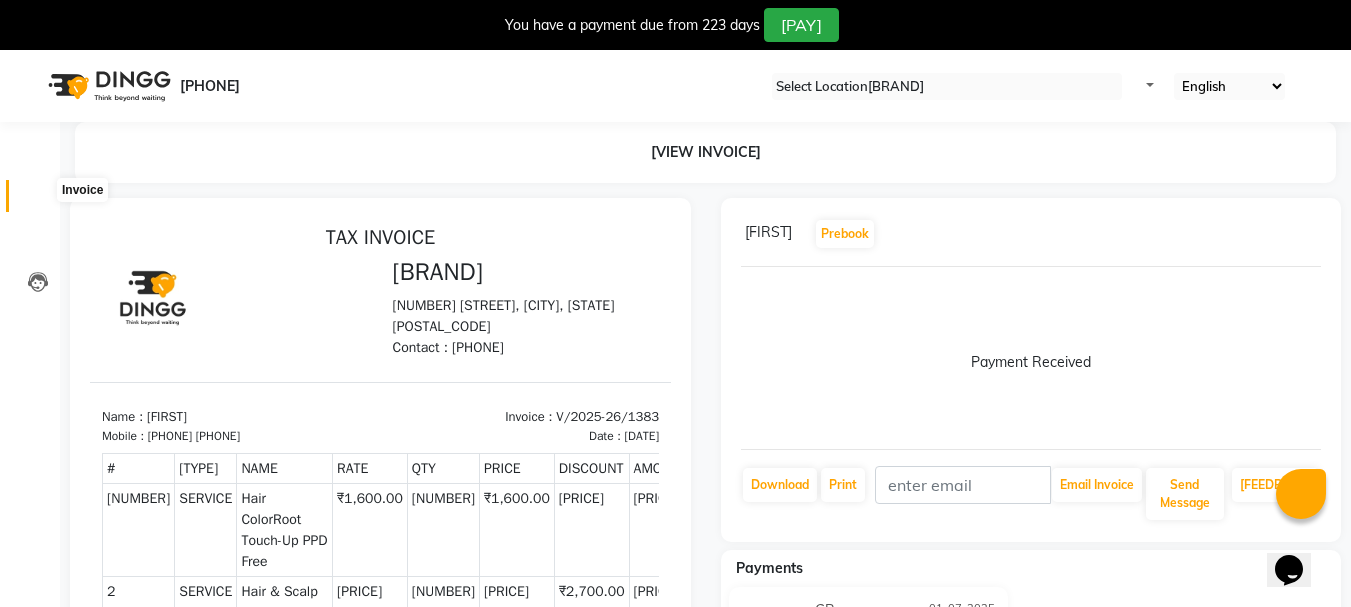 click at bounding box center (38, 201) 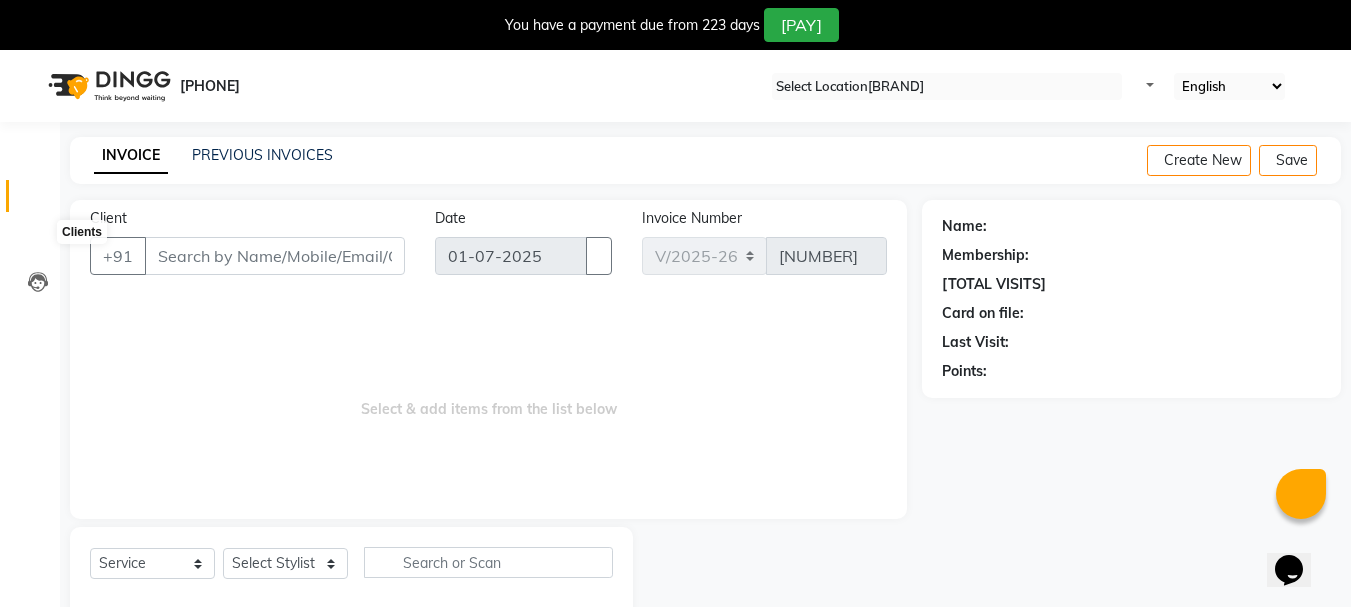 scroll, scrollTop: 50, scrollLeft: 0, axis: vertical 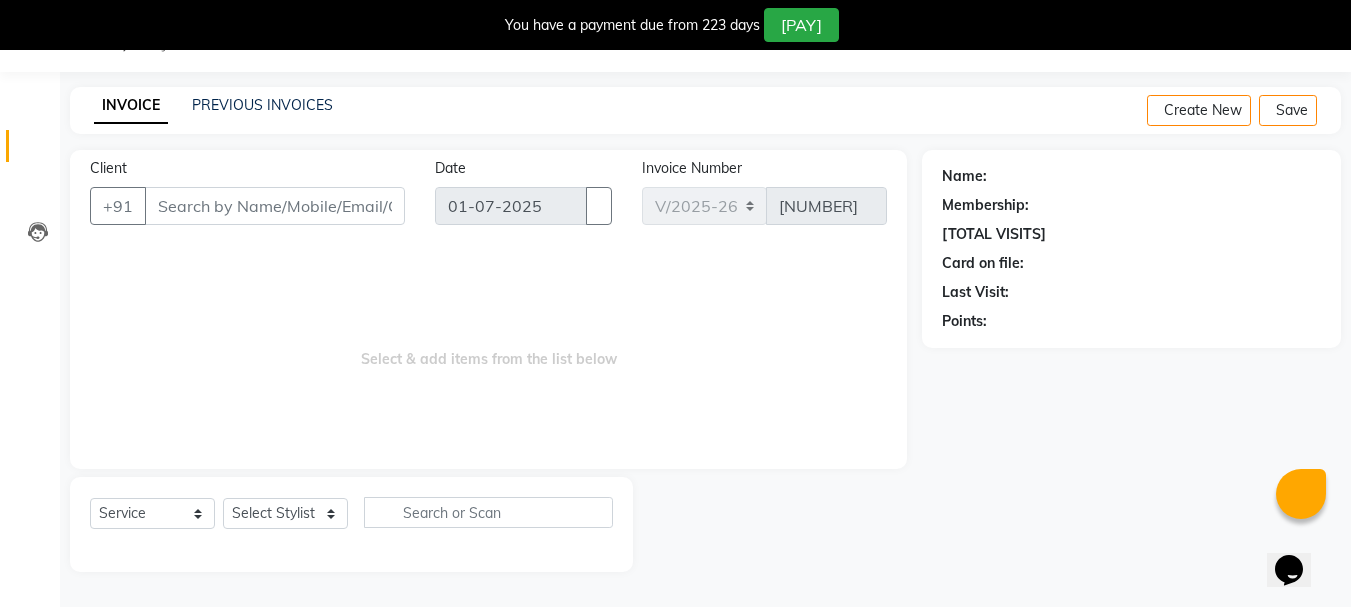 click on "Client" at bounding box center [275, 206] 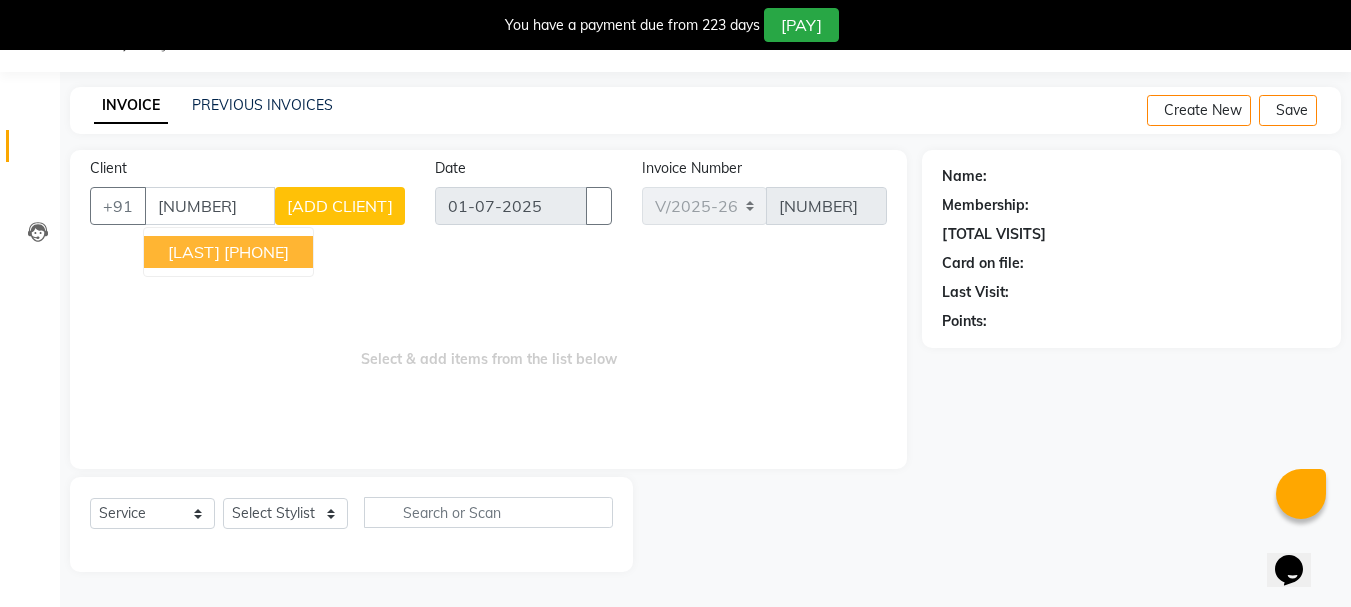 click on "[PHONE]" at bounding box center (256, 252) 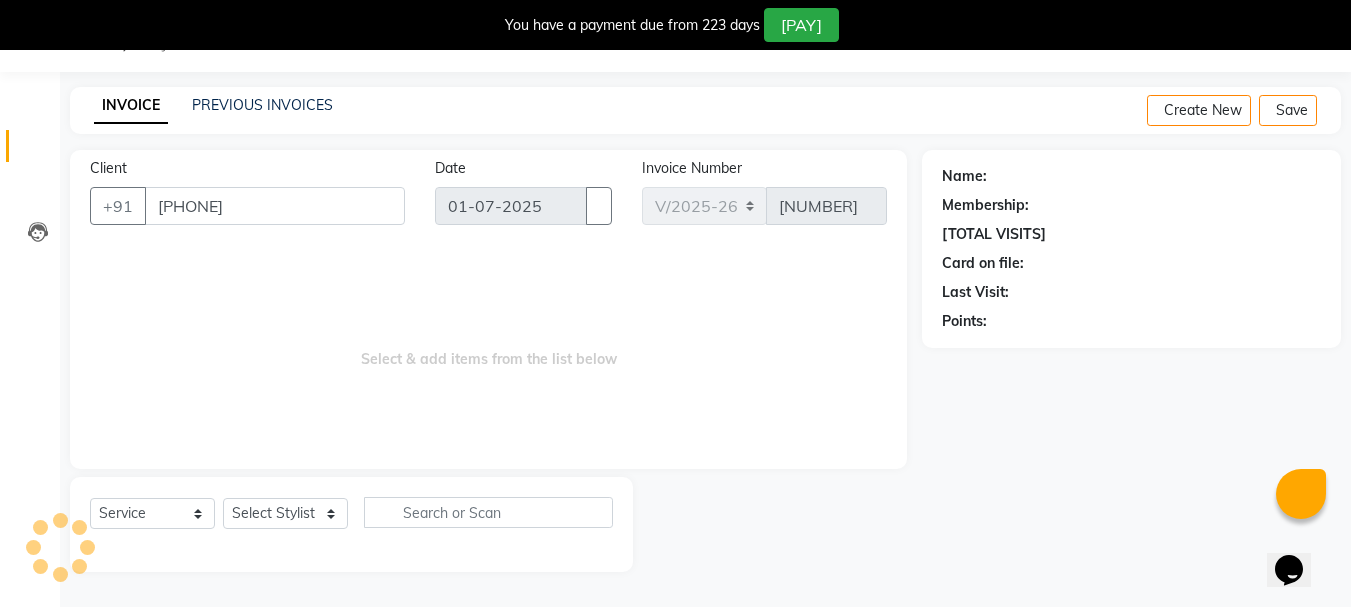 type on "[PHONE]" 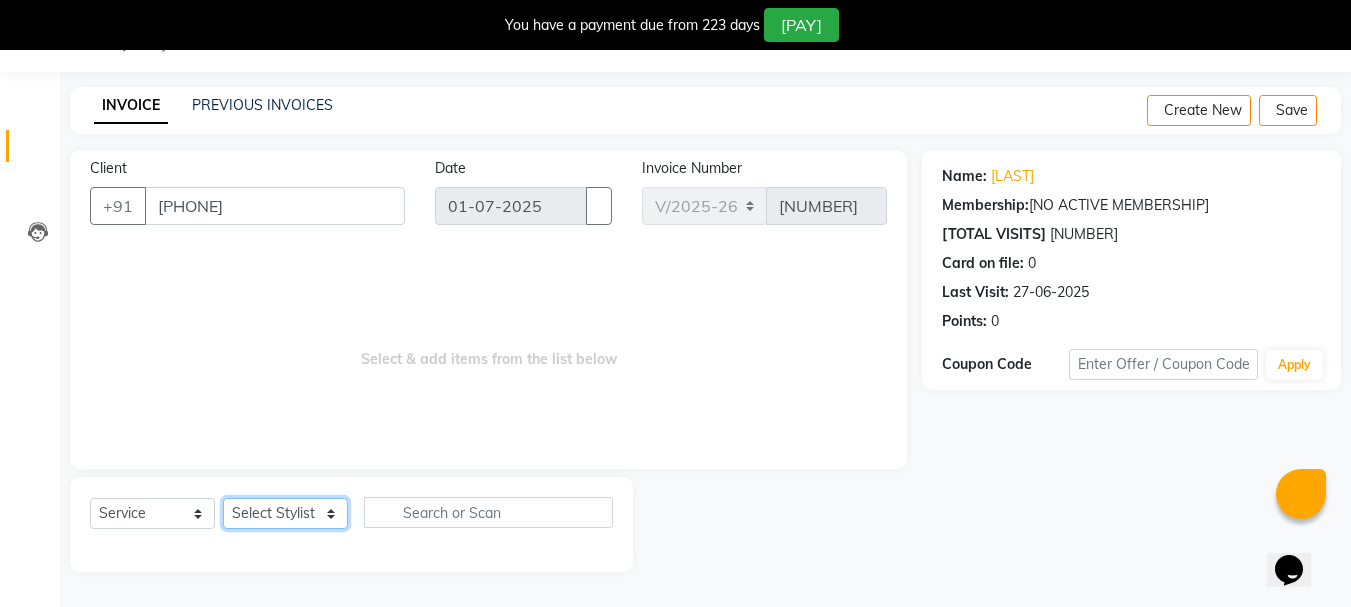 click on "Select Stylist [PERSON] [PERSON] [PERSON] [PERSON] [PERSON] [PERSON] [PERSON] [PERSON] [PERSON] [PERSON] [PERSON] [PERSON] [PERSON] [PERSON] [PERSON] [PERSON] [PERSON] [PERSON] [PERSON] [PERSON] [PERSON] [PERSON]" at bounding box center (285, 513) 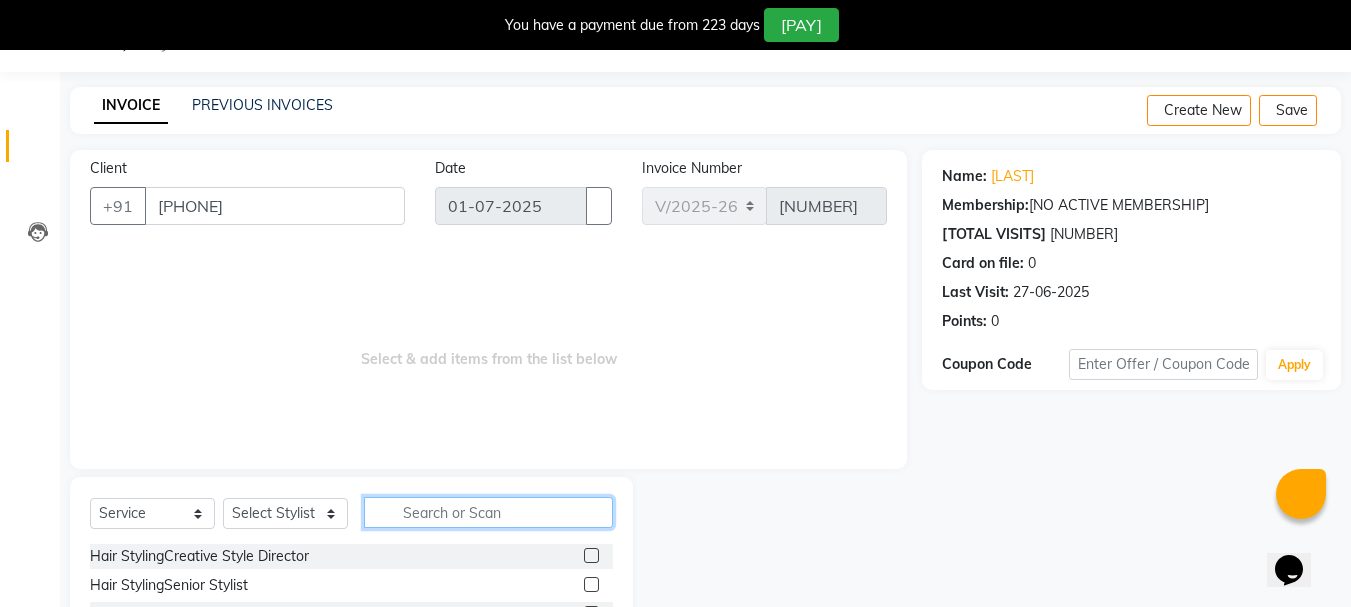 click at bounding box center (488, 512) 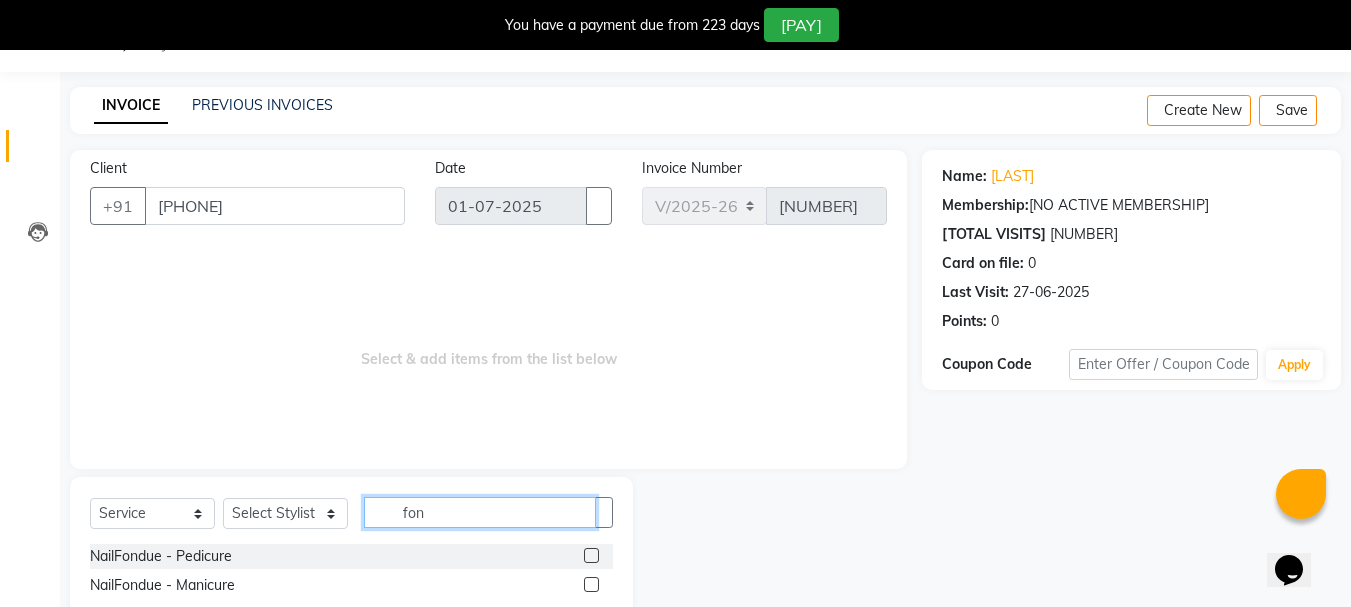 type on "fon" 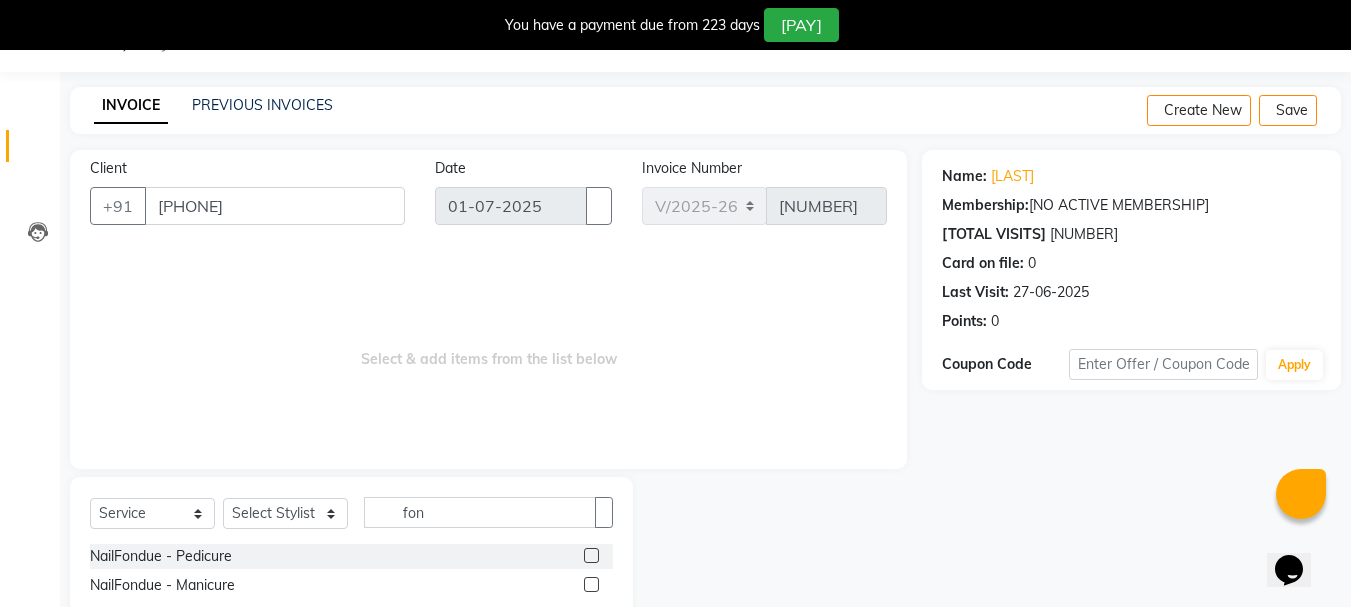 click at bounding box center [591, 555] 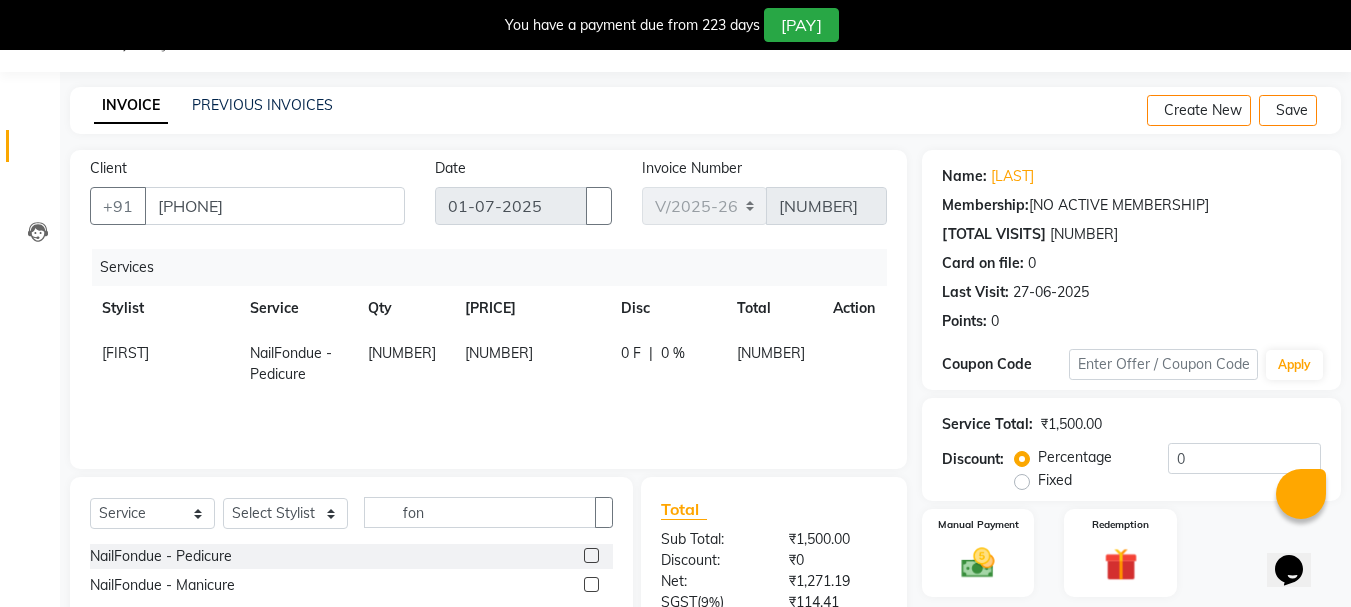 click at bounding box center [591, 584] 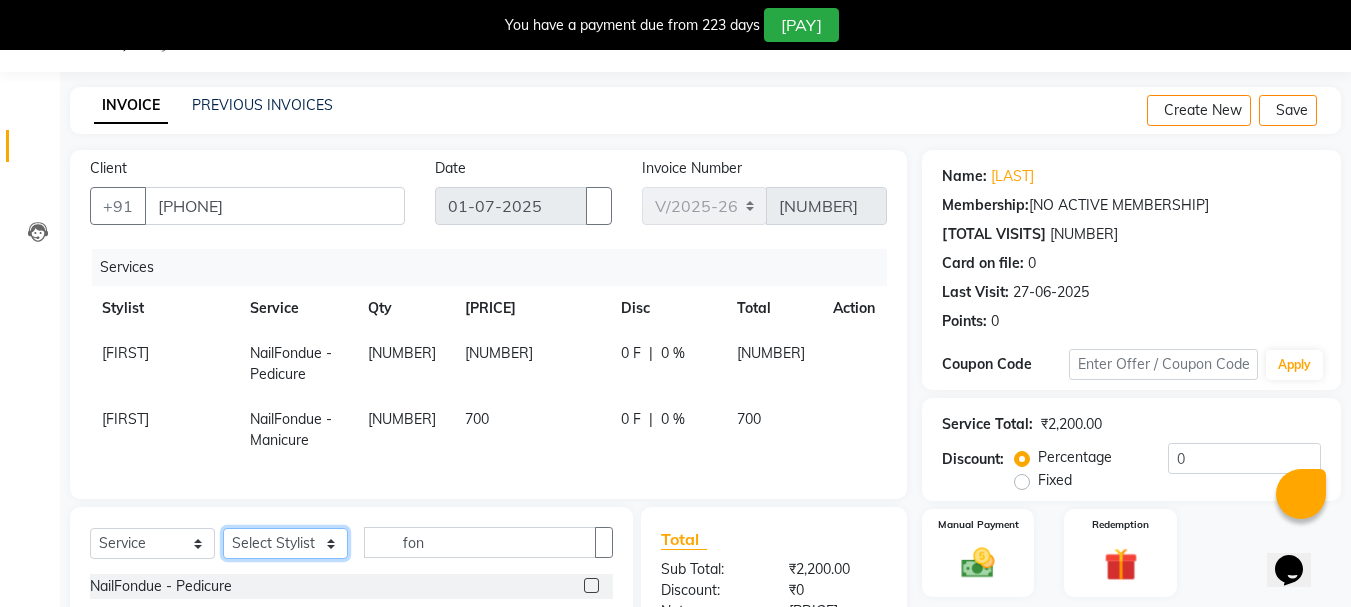 click on "Select Stylist [PERSON] [PERSON] [PERSON] [PERSON] [PERSON] [PERSON] [PERSON] [PERSON] [PERSON] [PERSON] [PERSON] [PERSON] [PERSON] [PERSON] [PERSON] [PERSON] [PERSON] [PERSON] [PERSON] [PERSON] [PERSON] [PERSON]" at bounding box center (285, 543) 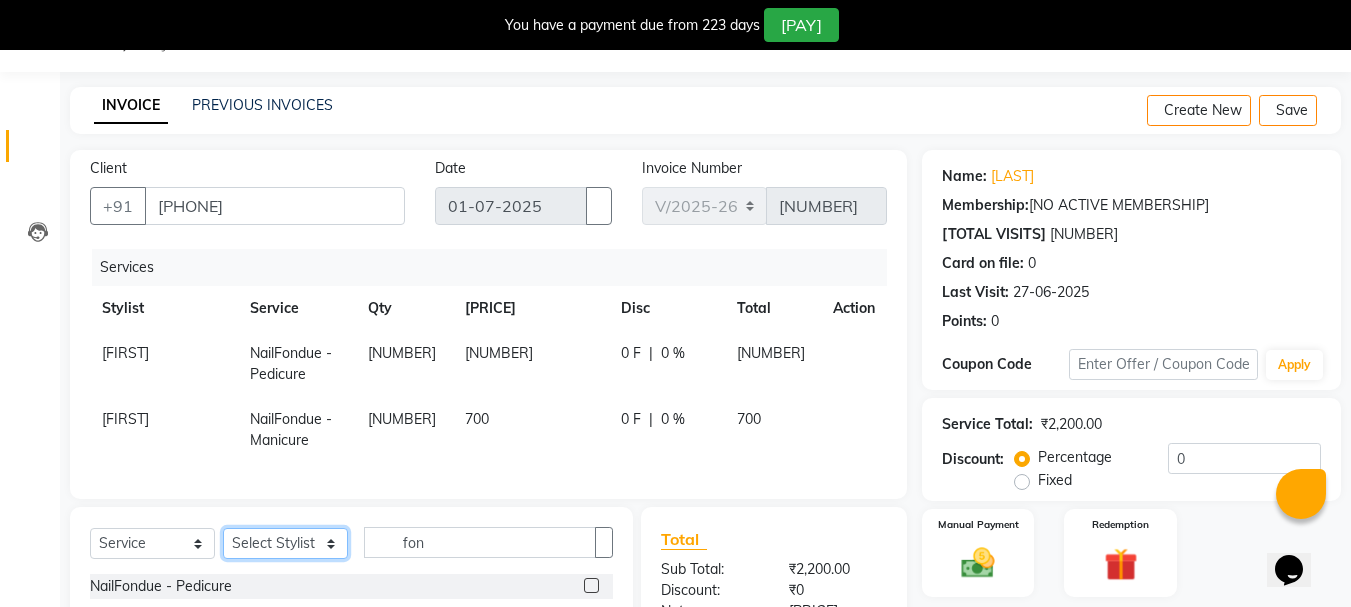 select on "71440" 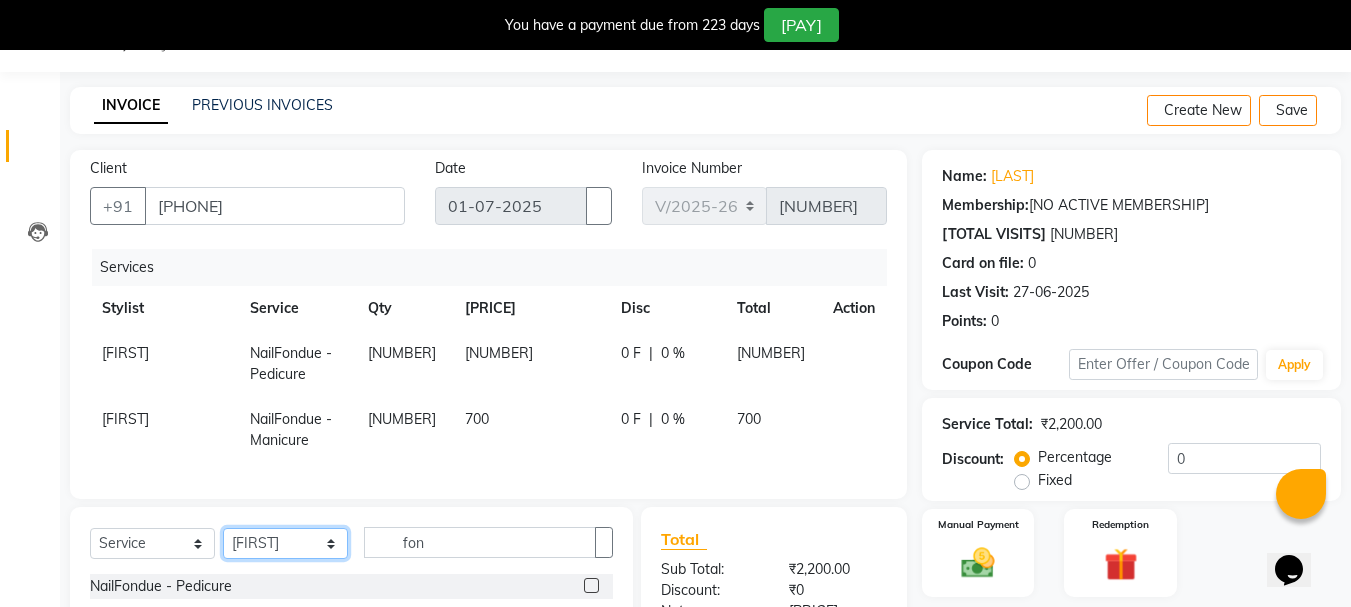click on "Select Stylist [PERSON] [PERSON] [PERSON] [PERSON] [PERSON] [PERSON] [PERSON] [PERSON] [PERSON] [PERSON] [PERSON] [PERSON] [PERSON] [PERSON] [PERSON] [PERSON] [PERSON] [PERSON] [PERSON] [PERSON] [PERSON] [PERSON]" at bounding box center [285, 543] 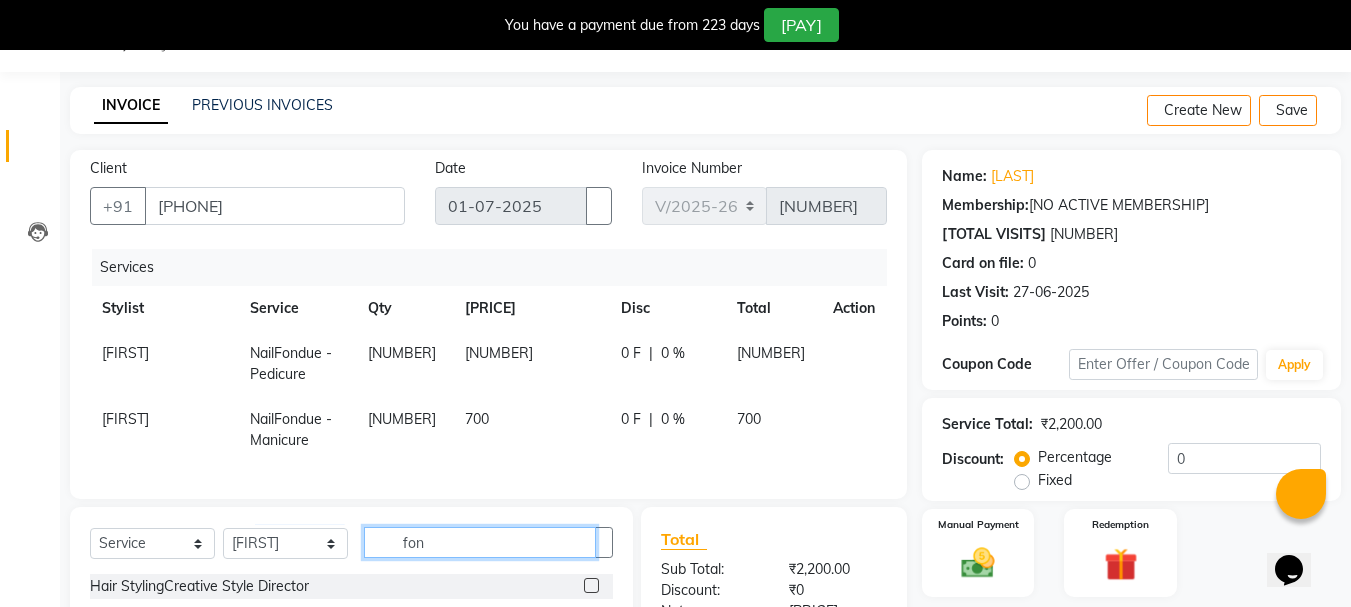click on "fon" at bounding box center (480, 542) 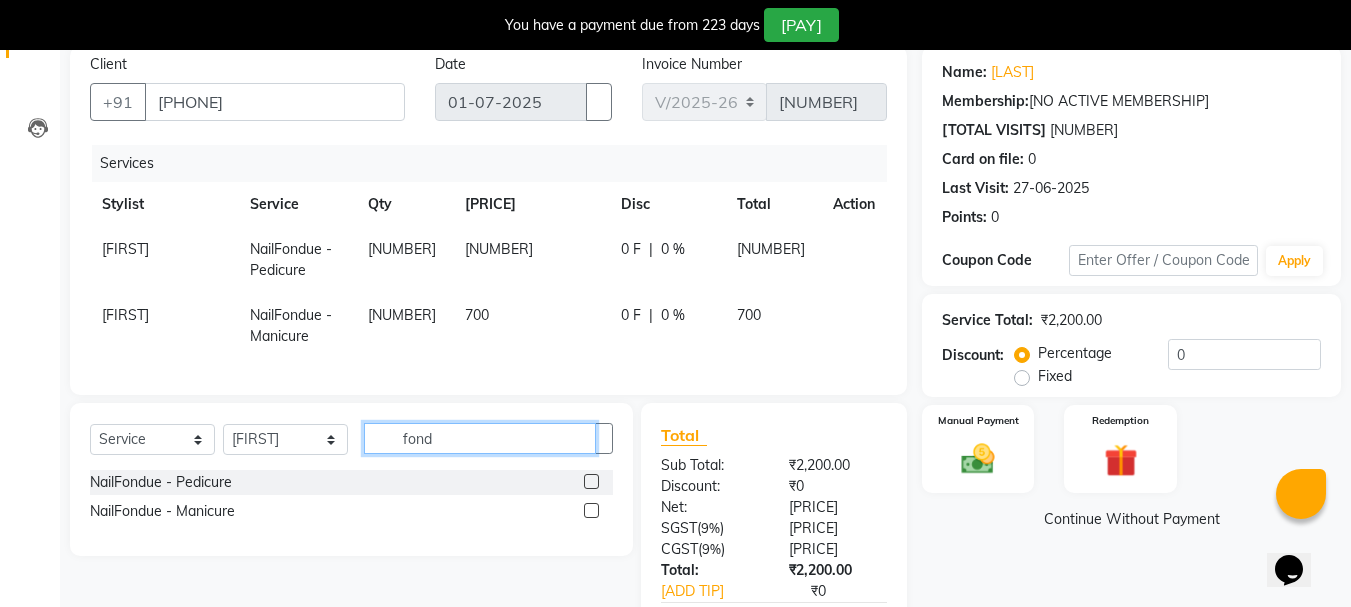 scroll, scrollTop: 288, scrollLeft: 0, axis: vertical 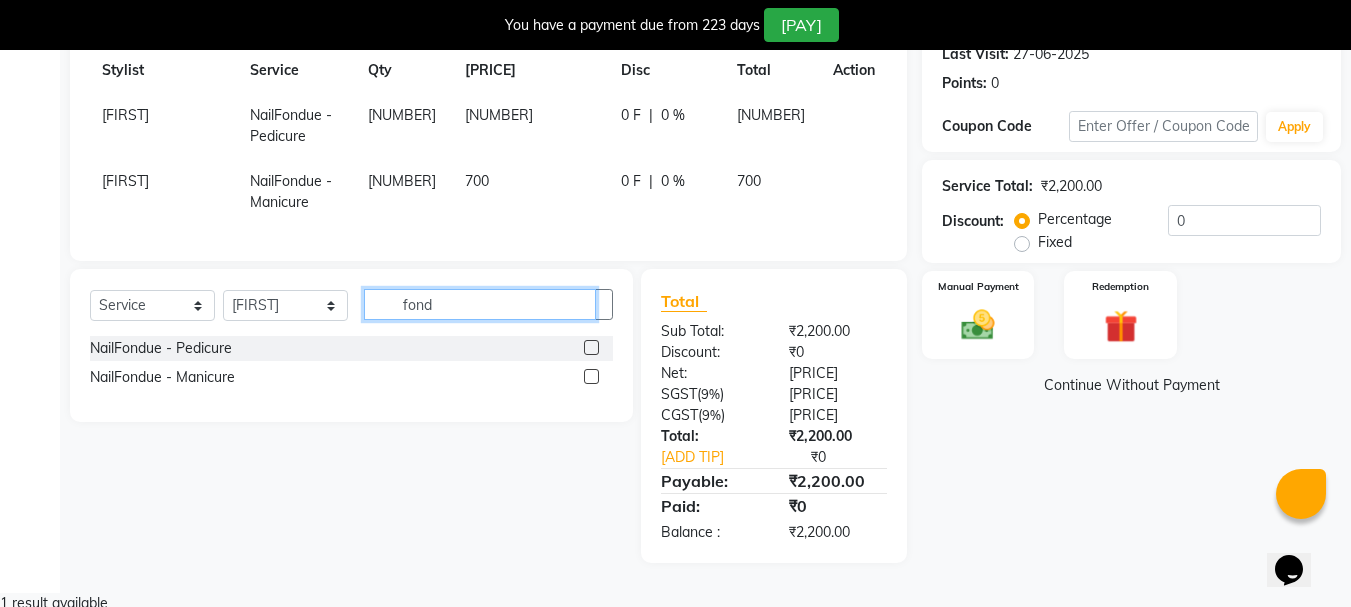 type on "fond" 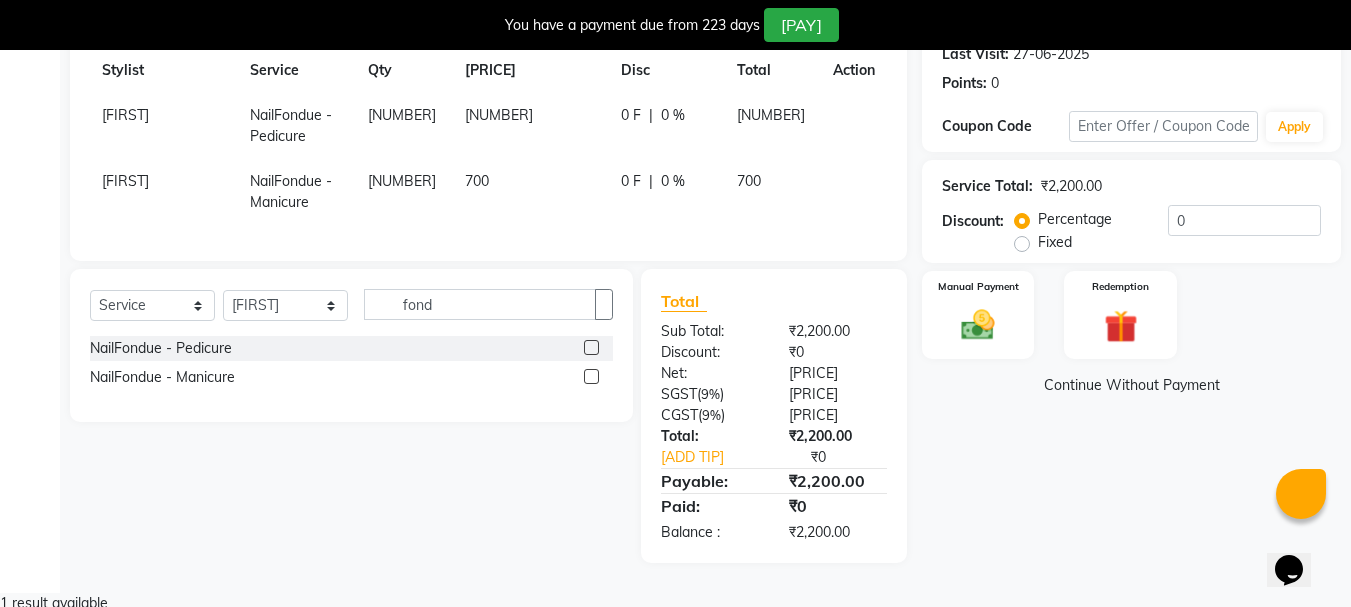 click at bounding box center (591, 347) 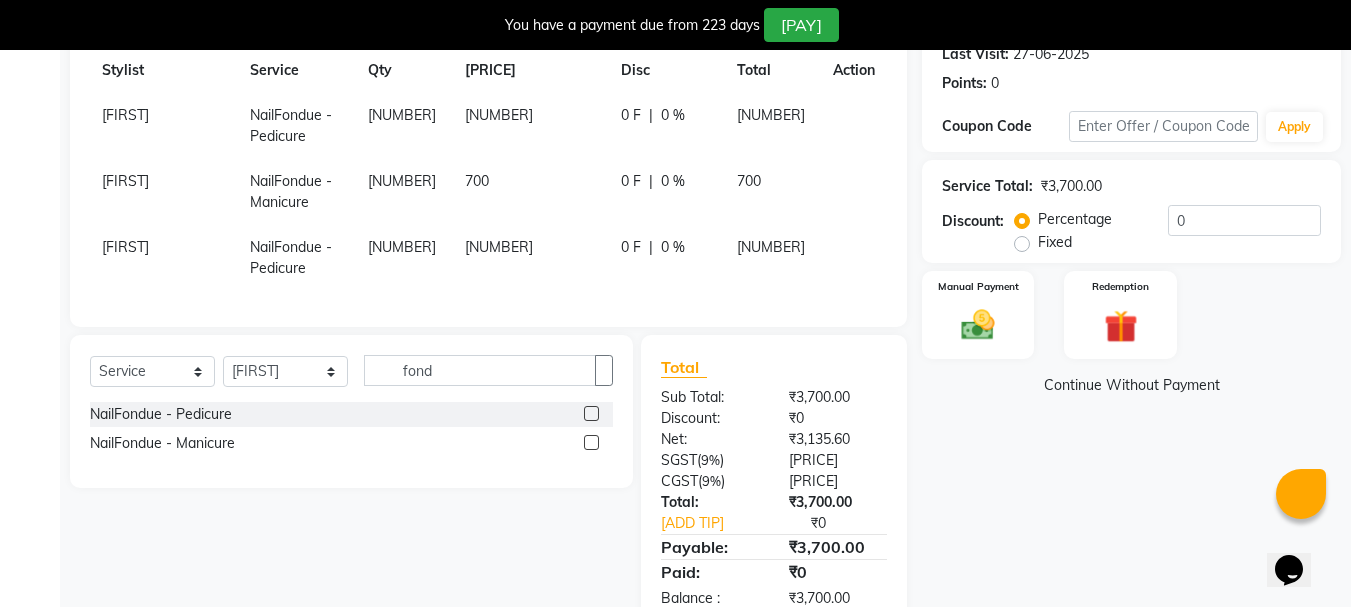 click at bounding box center (591, 442) 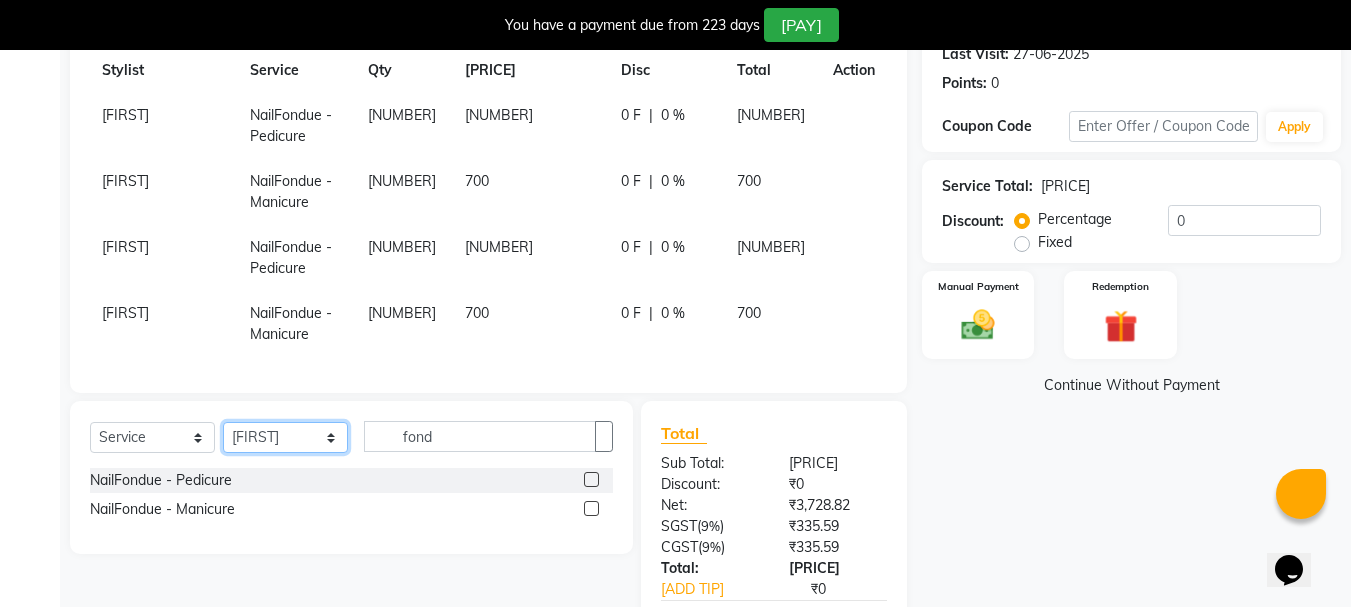 click on "Select Stylist [PERSON] [PERSON] [PERSON] [PERSON] [PERSON] [PERSON] [PERSON] [PERSON] [PERSON] [PERSON] [PERSON] [PERSON] [PERSON] [PERSON] [PERSON] [PERSON] [PERSON] [PERSON] [PERSON] [PERSON] [PERSON] [PERSON]" at bounding box center [285, 437] 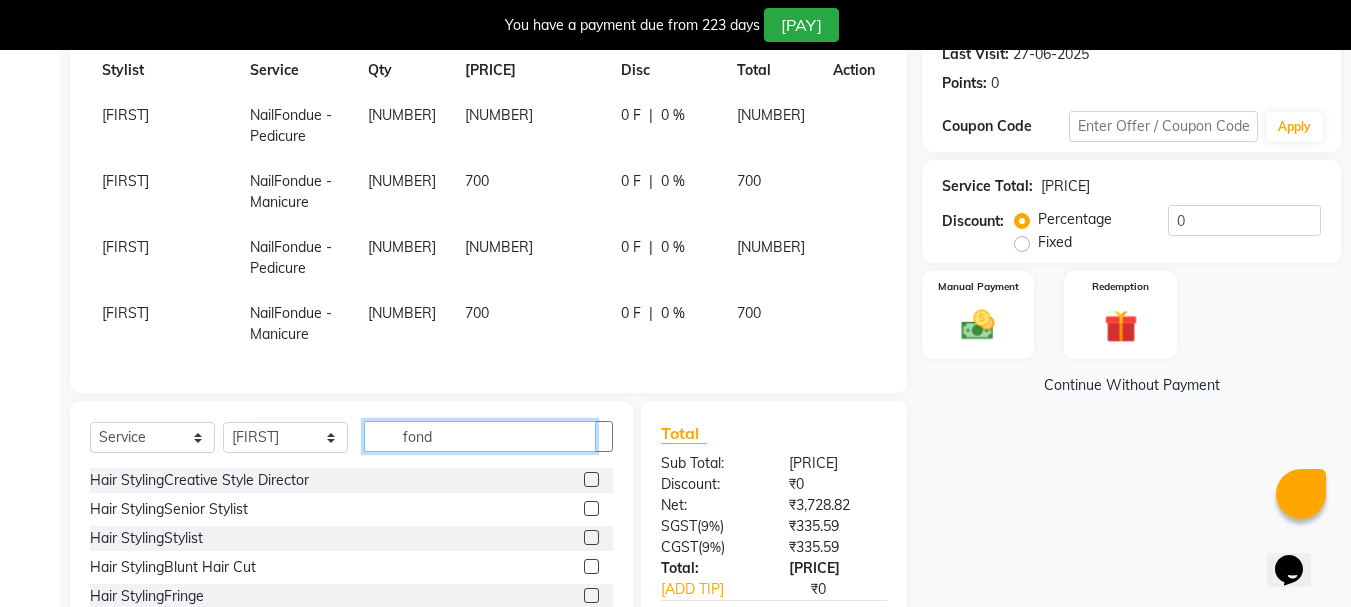 click on "fond" at bounding box center (480, 436) 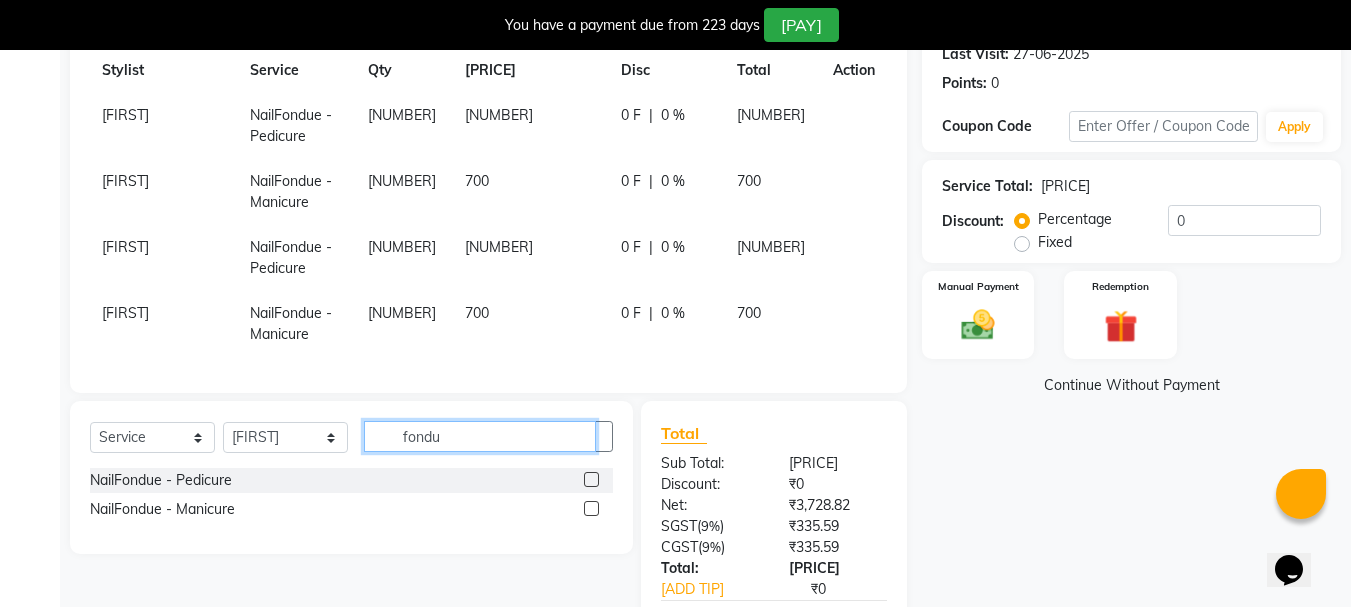 type on "fondu" 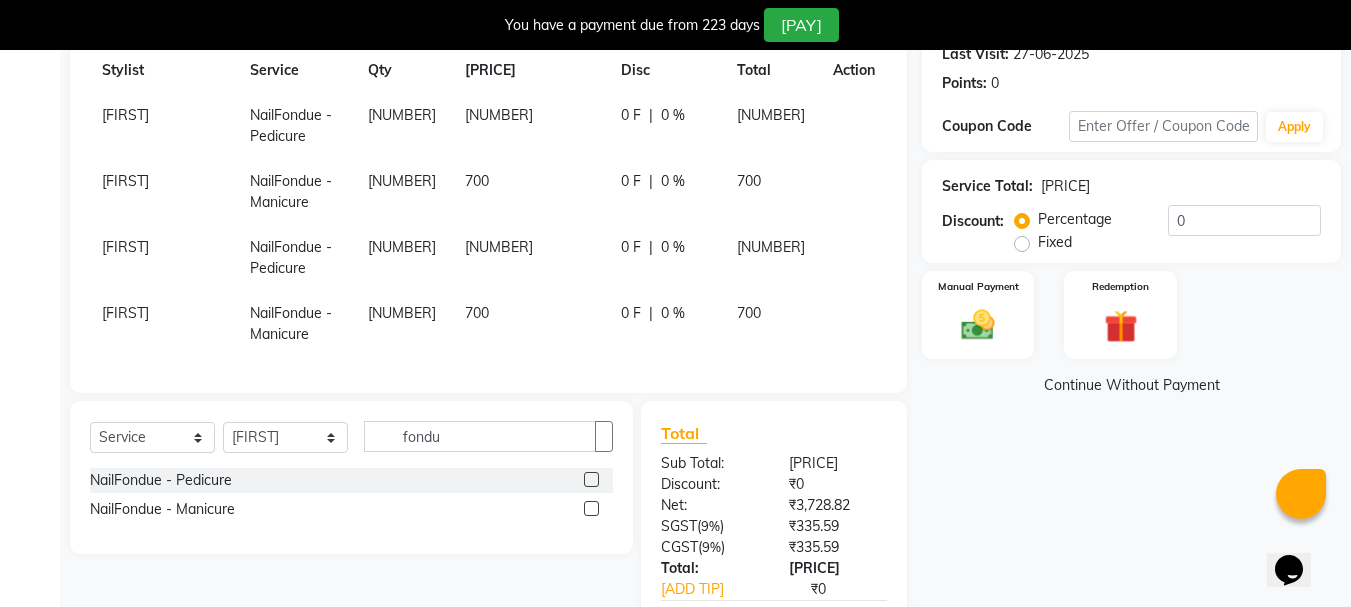 click at bounding box center [591, 479] 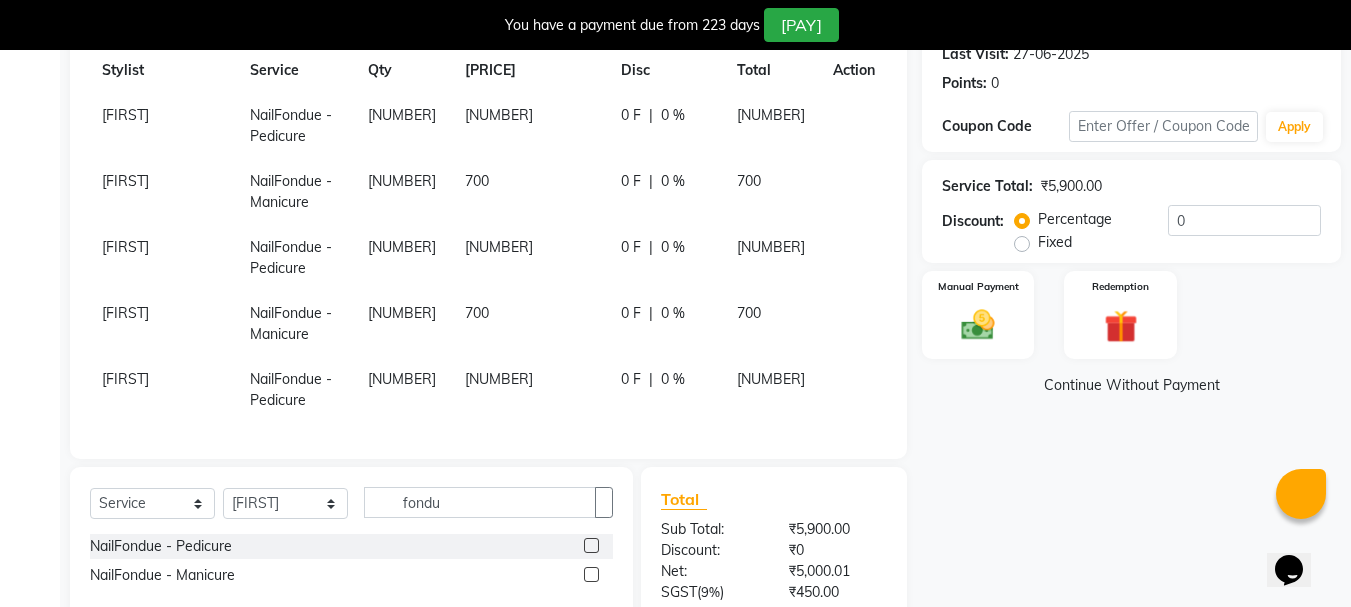 click at bounding box center [591, 574] 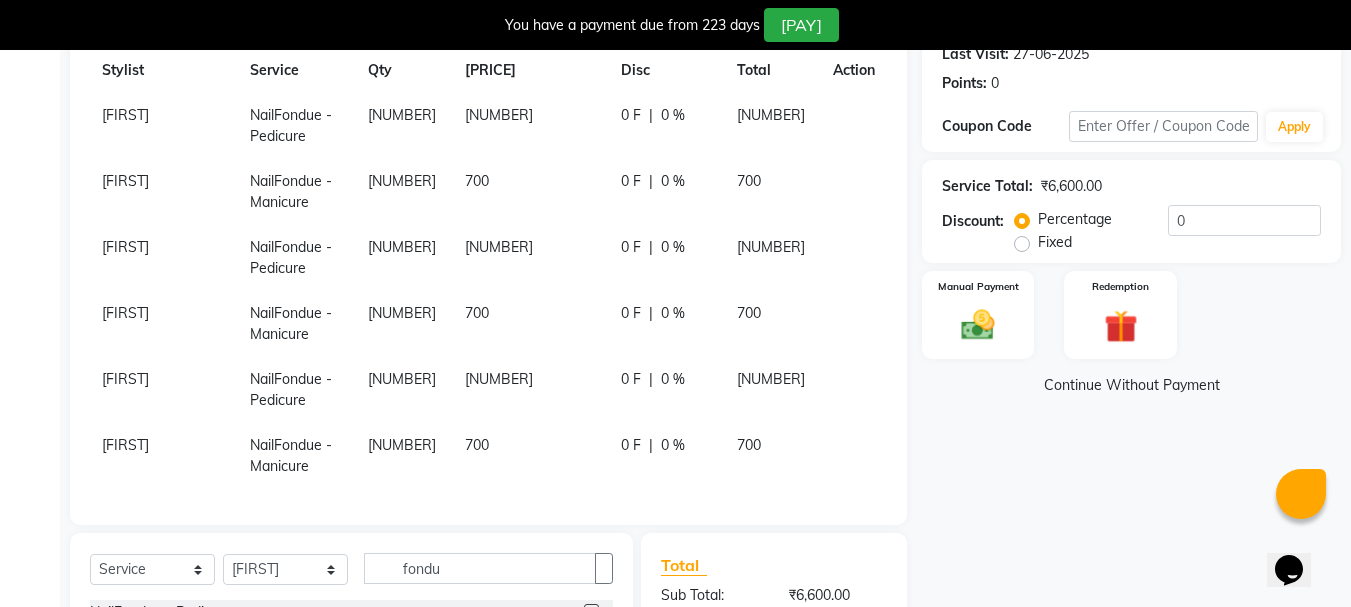 scroll, scrollTop: 0, scrollLeft: 0, axis: both 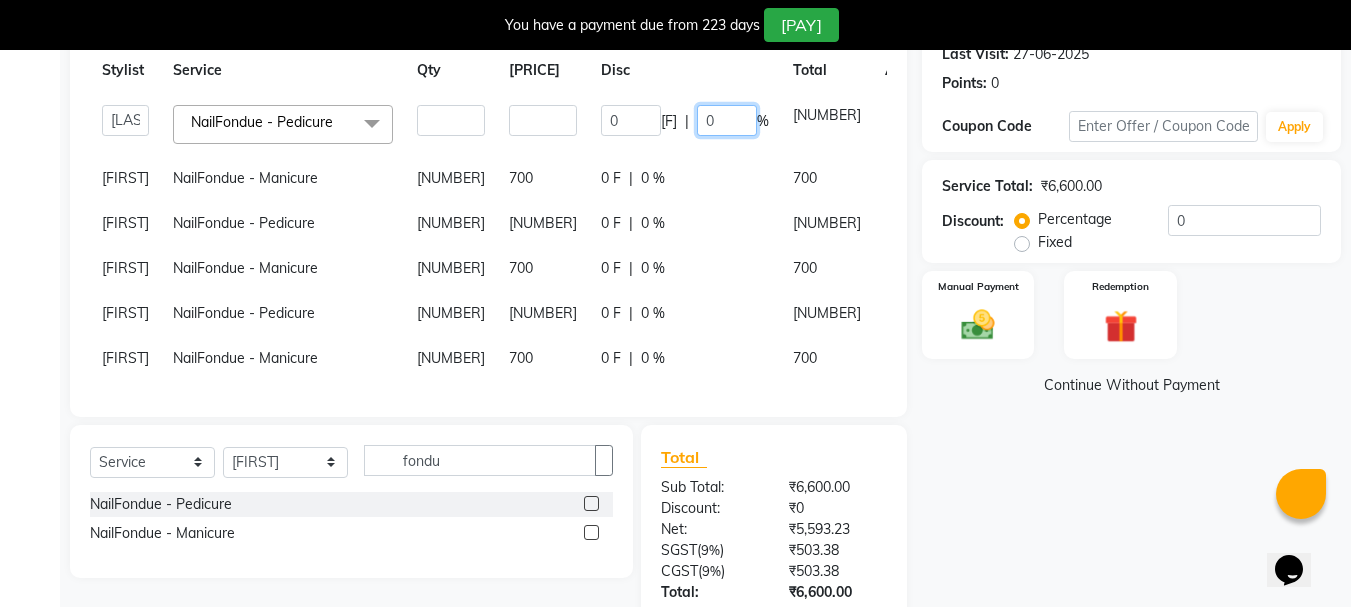 click on "0" at bounding box center (727, 120) 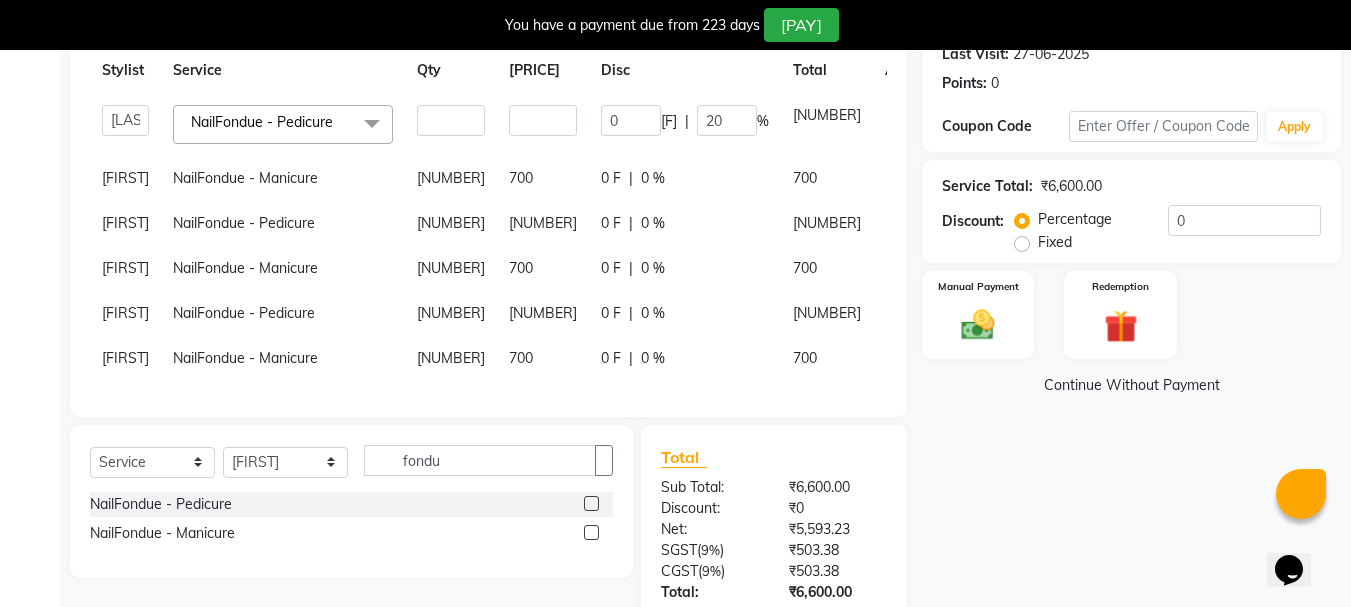 click on "0 F | 0 %" at bounding box center [685, 124] 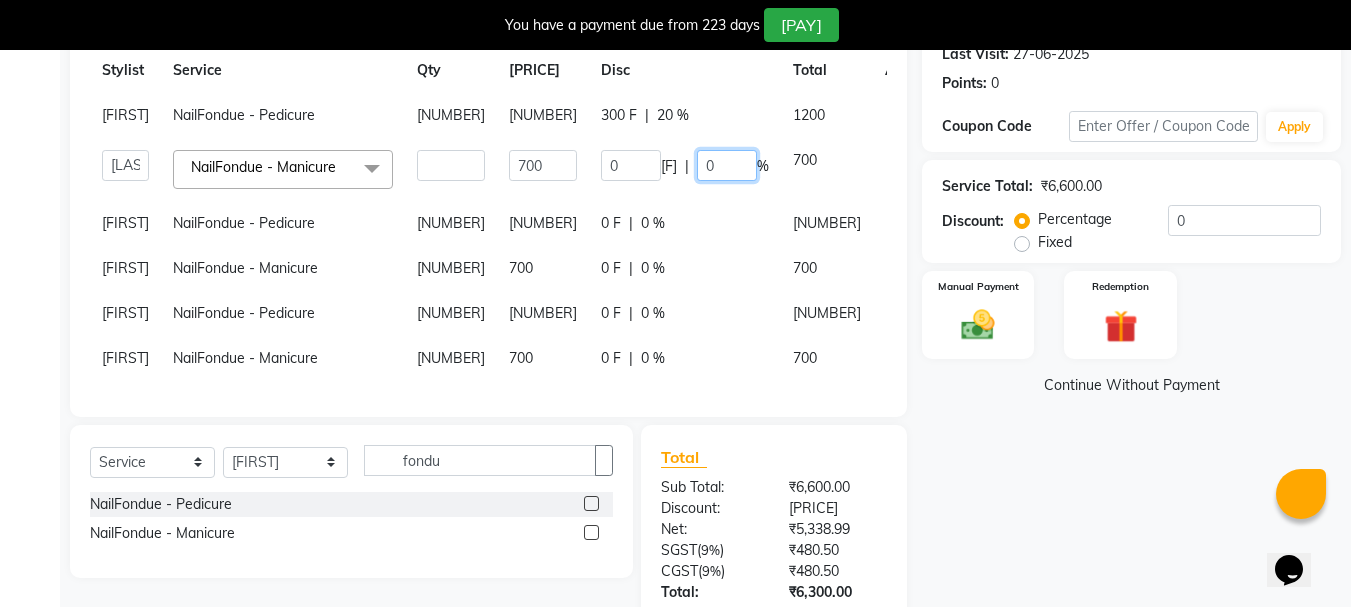 click on "0" at bounding box center (727, 165) 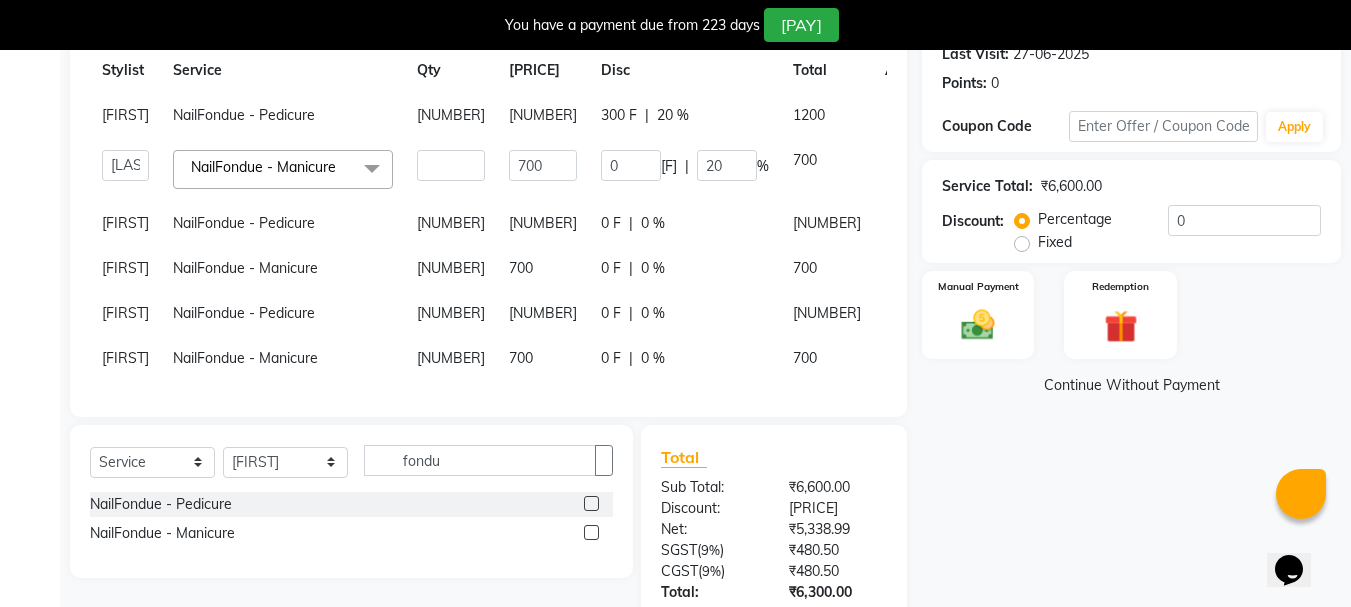 click on "0 F | 0 %" at bounding box center [685, 115] 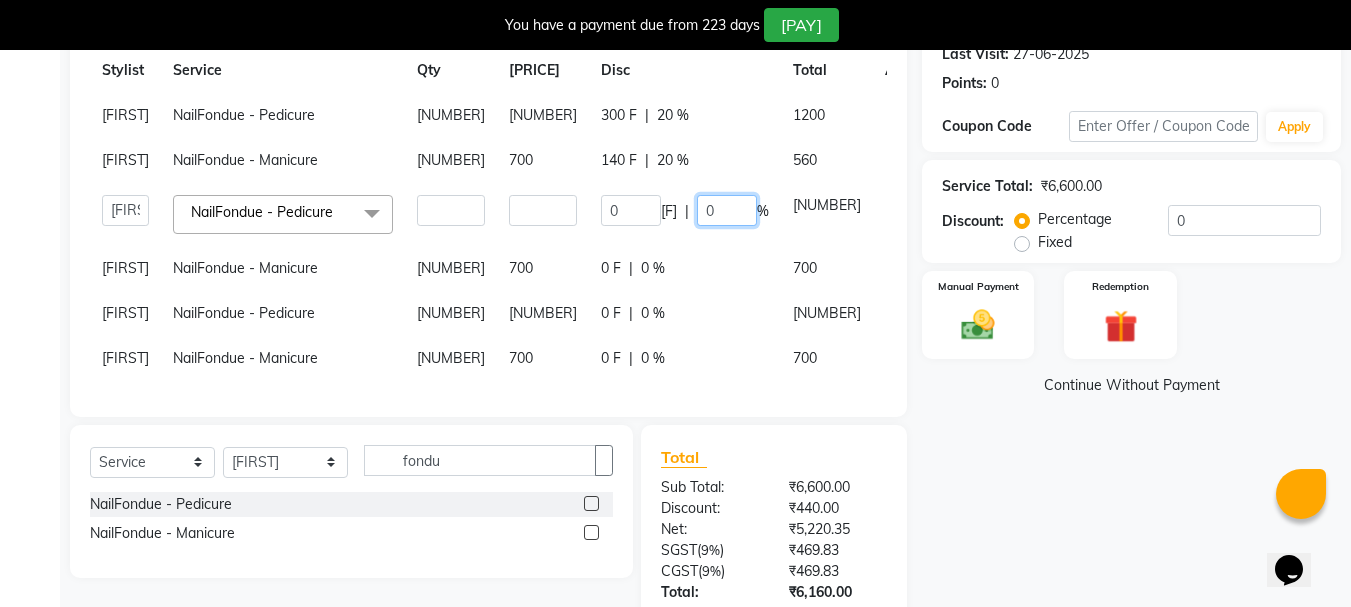 click on "0" at bounding box center [727, 210] 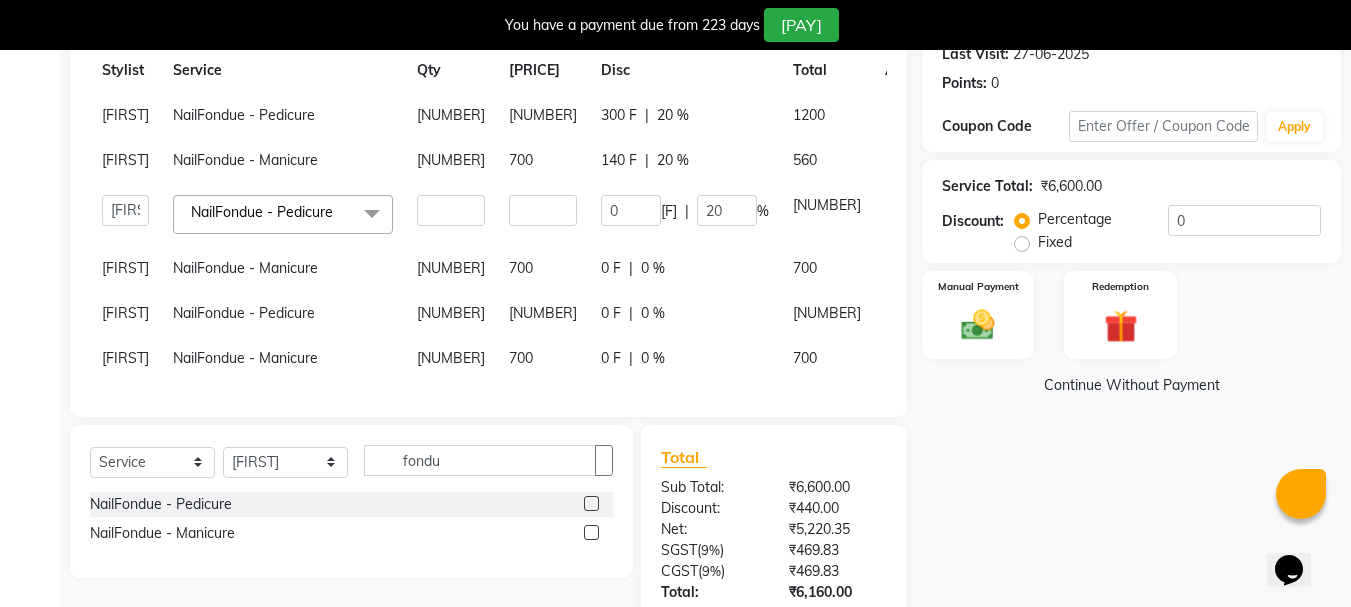 click on "0 F | 0 %" at bounding box center [685, 115] 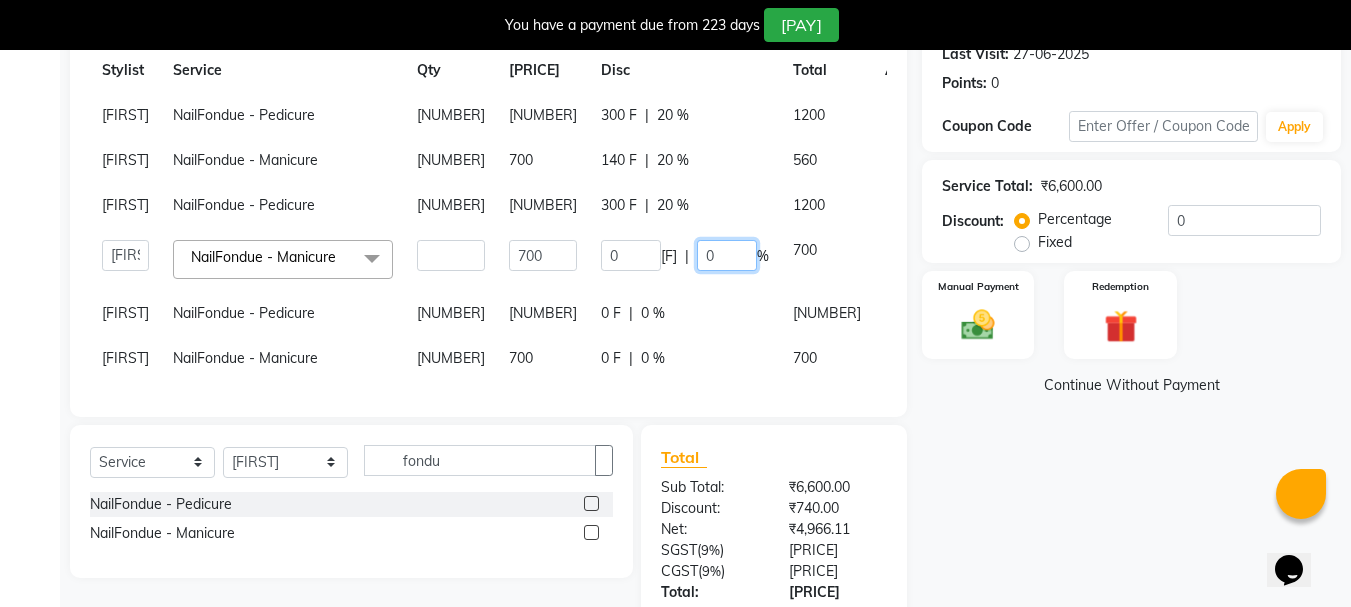 click on "0" at bounding box center [727, 255] 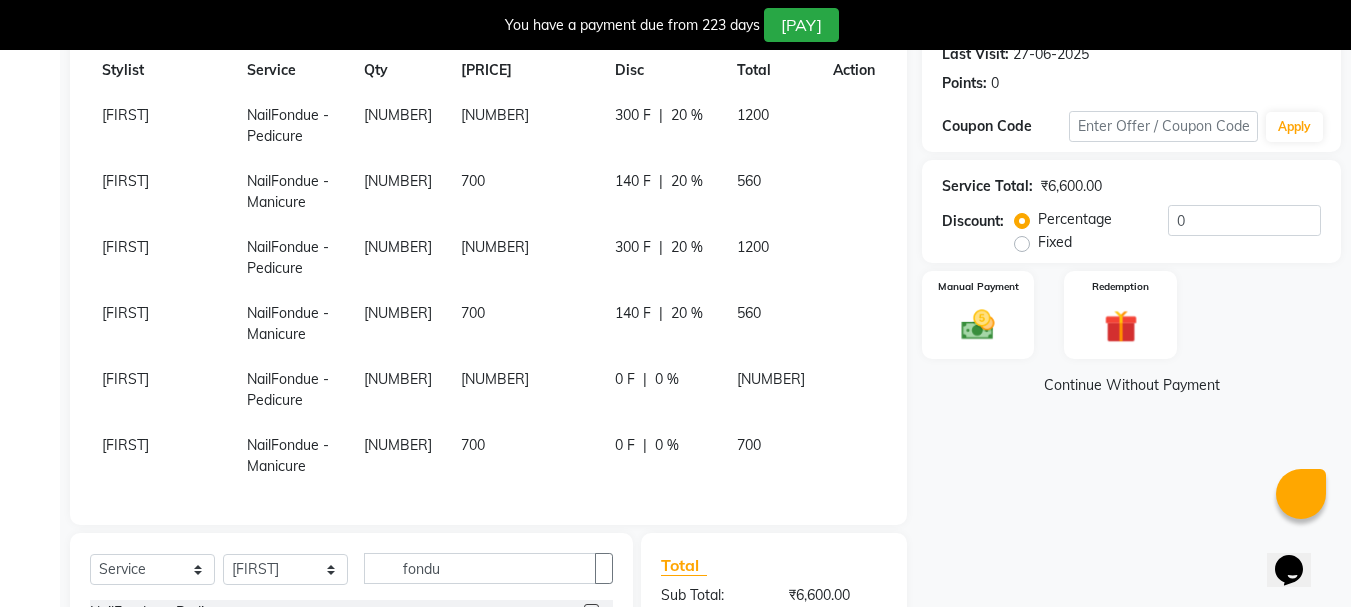click on "0 F | 0 %" at bounding box center [664, 126] 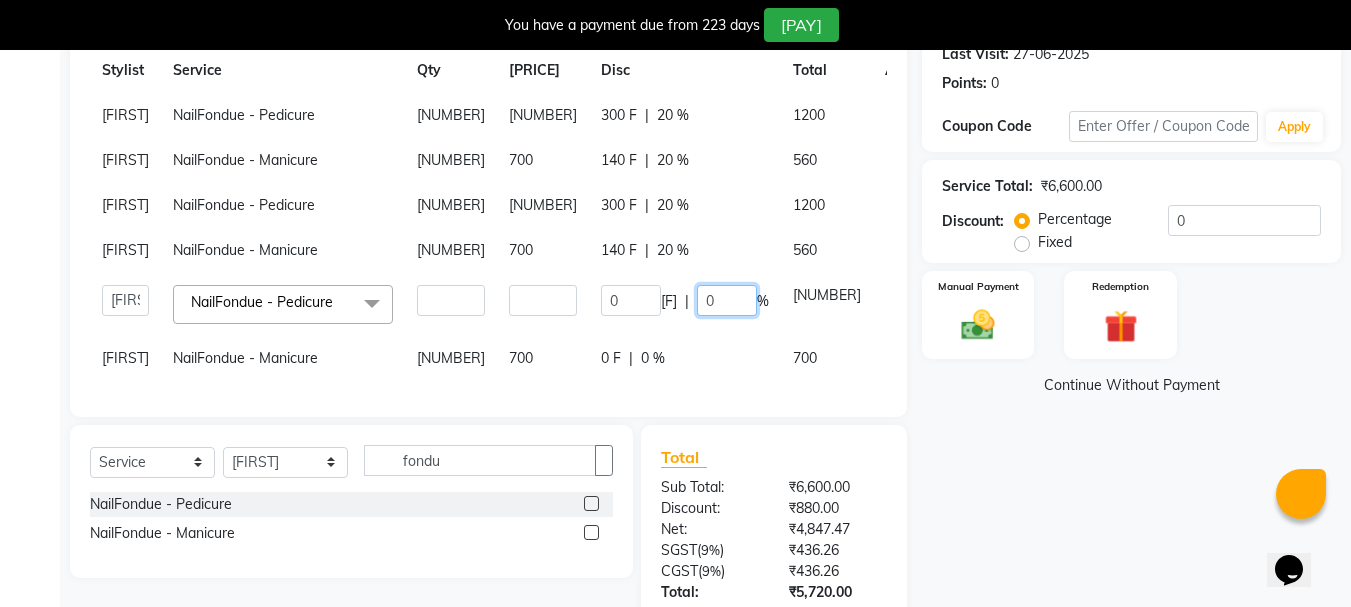 click on "0" at bounding box center [727, 300] 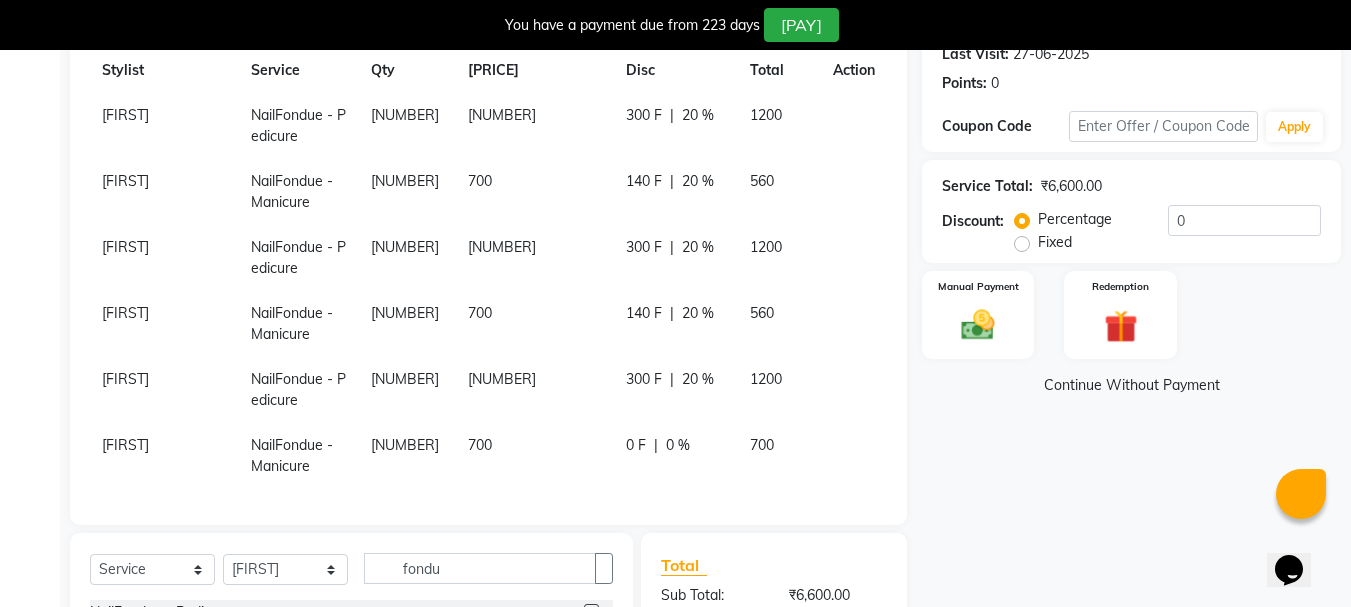 click on "0 F | 0 %" at bounding box center [676, 126] 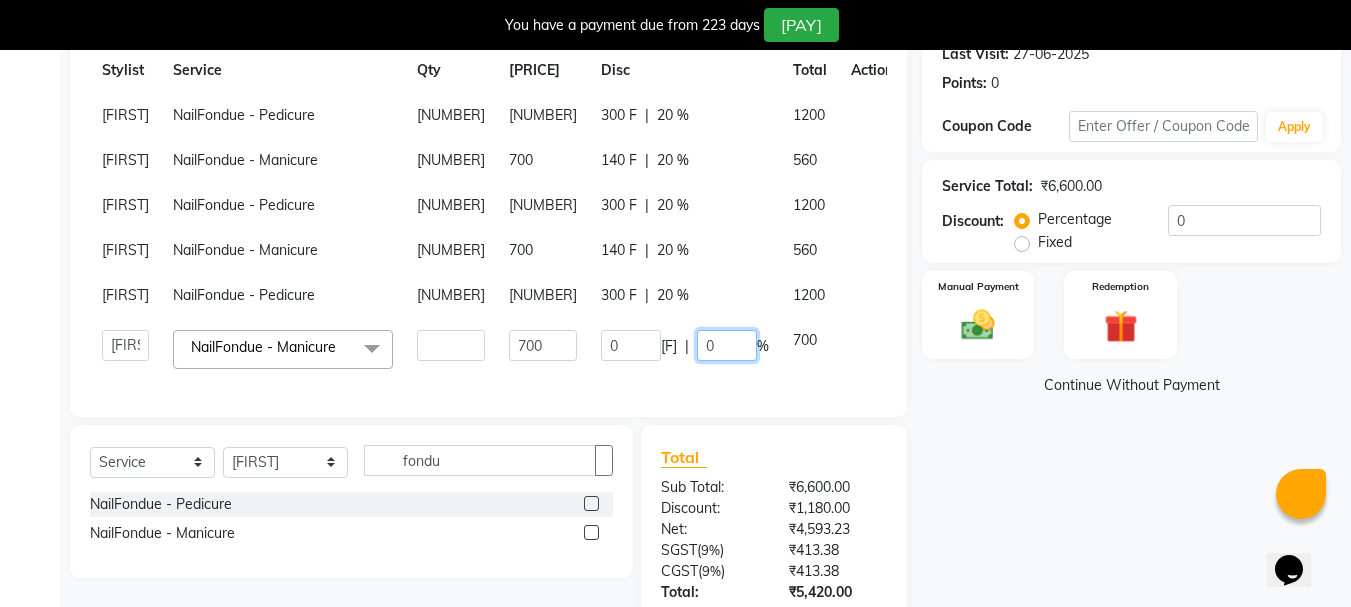 click on "0" at bounding box center (727, 345) 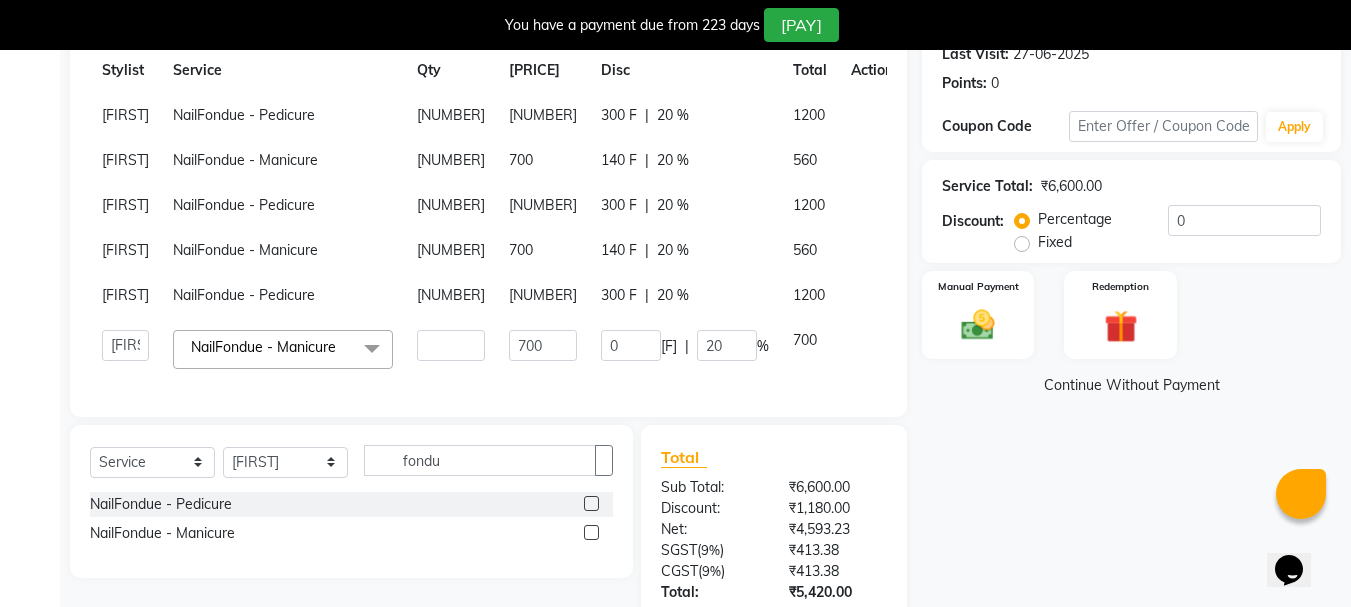 click on "[FIRST] NailFondue - Pedicure 1 1500 300 F | 20 % 1200 [FIRST] NailFondue - Manicure 1 700 140 F | 20 % 560 [FIRST] NailFondue - Pedicure 1 1500 300 F | 20 % 1200  [FIRST]   [FIRST]   [FIRST]   [FIRST]   [FIRST]   [FIRST]   [FIRST]   [FIRST]   [FIRST] [ROLE]   [FIRST]   [FIRST]   [FIRST]   [FIRST]   [FIRST]   [FIRST]   [FIRST]   [FIRST]   [FIRST]  NailFondue - Manicure  x Hair StylingCreative Style Director Hair StylingSenior Stylist Hair StylingStylist Hair StylingBlunt Hair Cut Hair StylingFringe Hair StylingKids Hair Cut (below 6 years) Hair StylingShampoo & Conditioning Hair StylingBlow-dry Hair StylingIroning Hair StylingTong Curls Hair Accessories Hair ColorRoot Touch-Up Vegan Hair ColorRoot Touch-Up PPD Free Hair ColorRoot Touch-Up Ammonia Free Hair ColorHighlights (Per Foil) Hair ColorHighlights with pre lightener (Per Foil) Hair ColorCrazy Hair Color (Per Foil) Hair ColorGlobal Hair Color Hair ColorBalayage/Ombre" at bounding box center [497, 237] 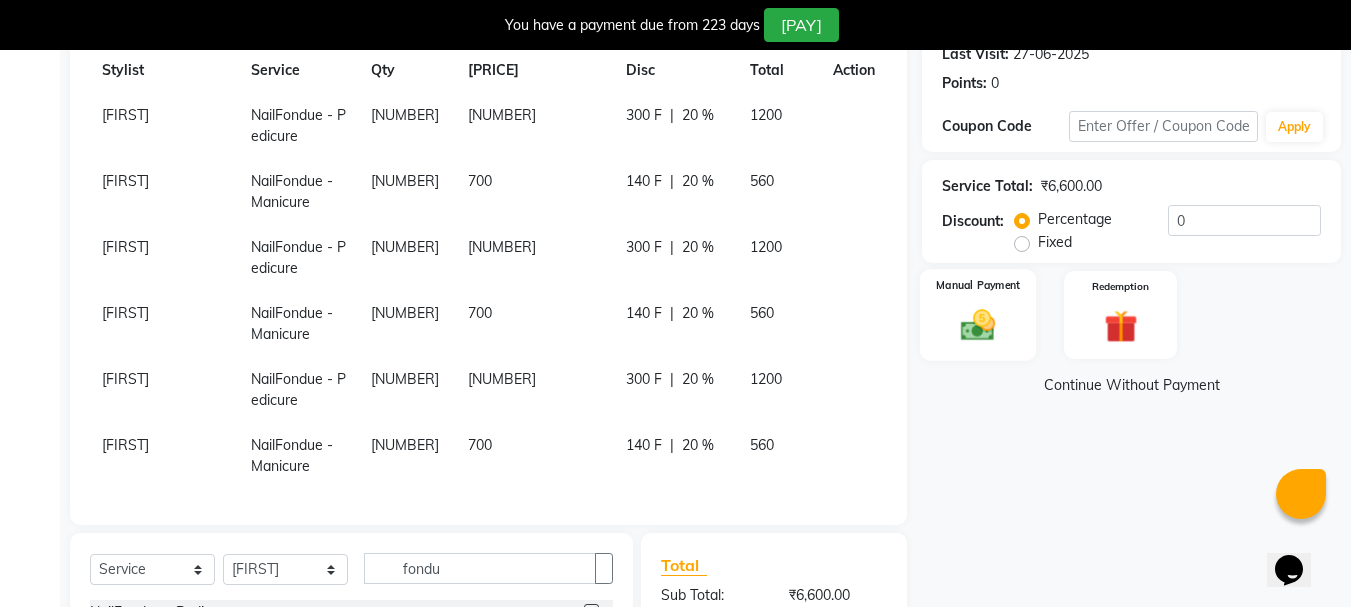 click on "Manual Payment" at bounding box center (978, 315) 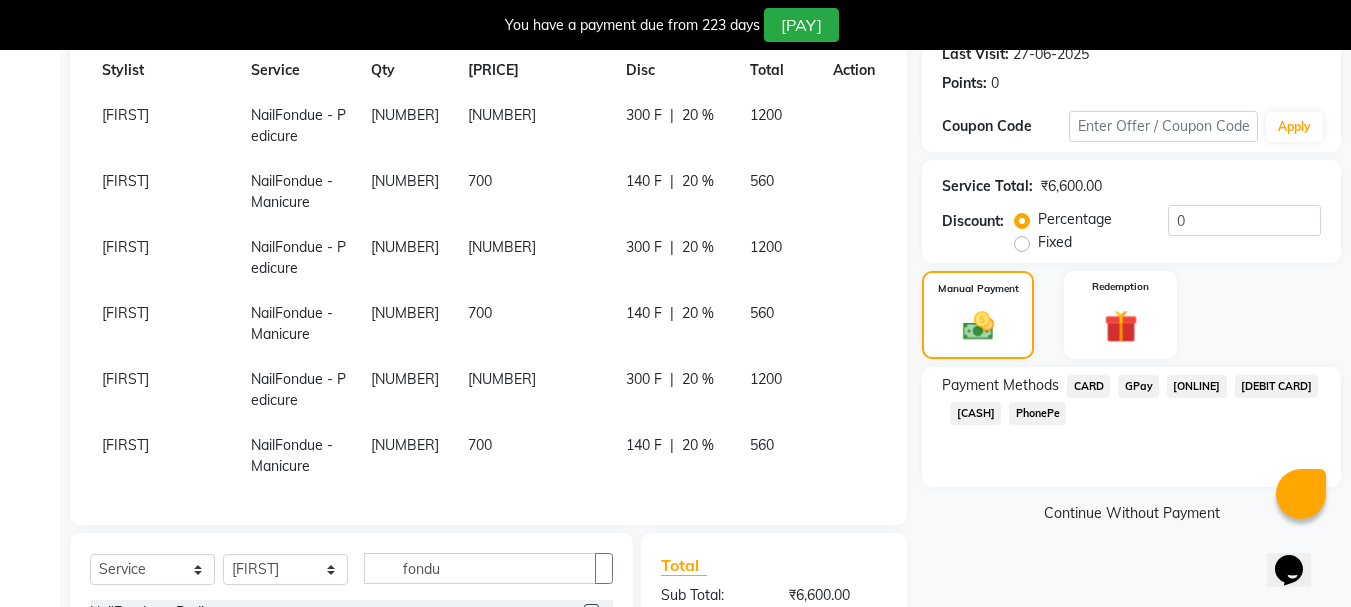 click on "GPay" at bounding box center (1088, 386) 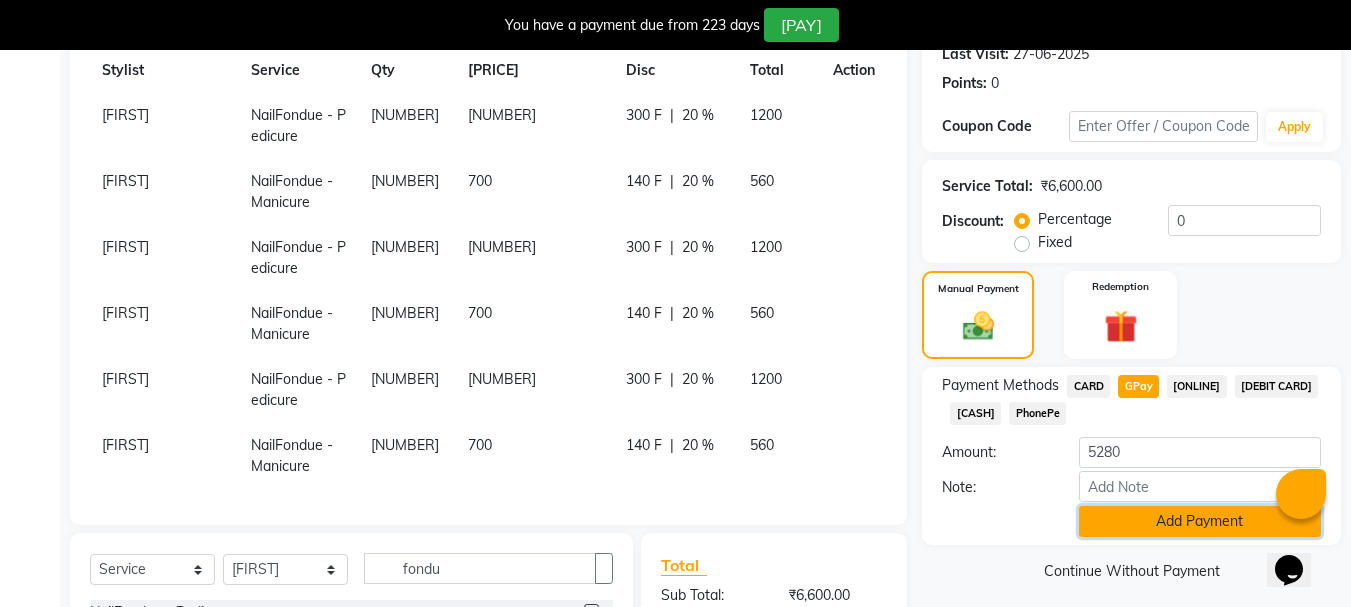 click on "Add Payment" at bounding box center [1200, 521] 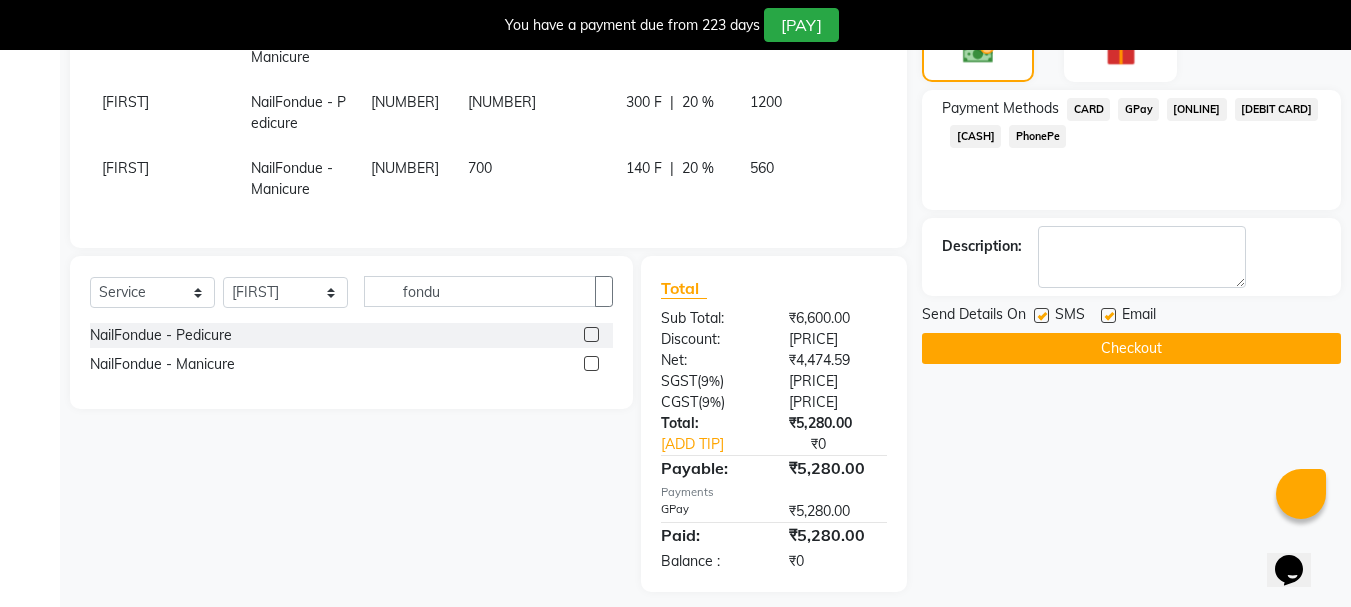 scroll, scrollTop: 585, scrollLeft: 0, axis: vertical 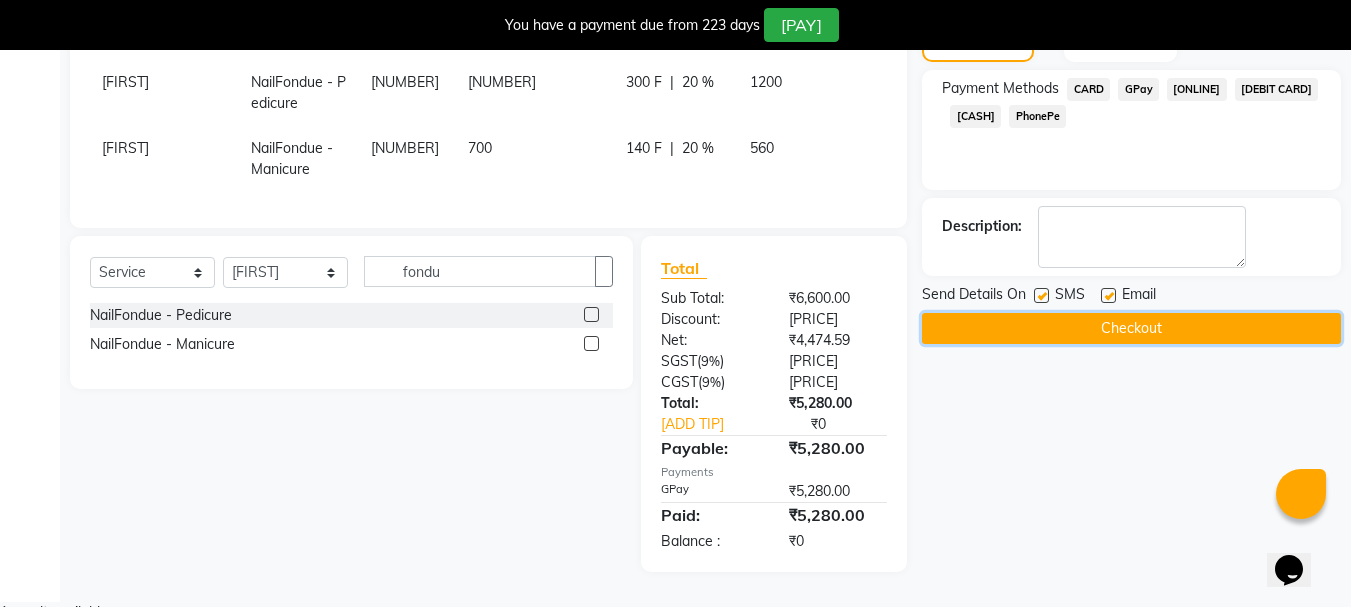 click on "Checkout" at bounding box center (1131, 328) 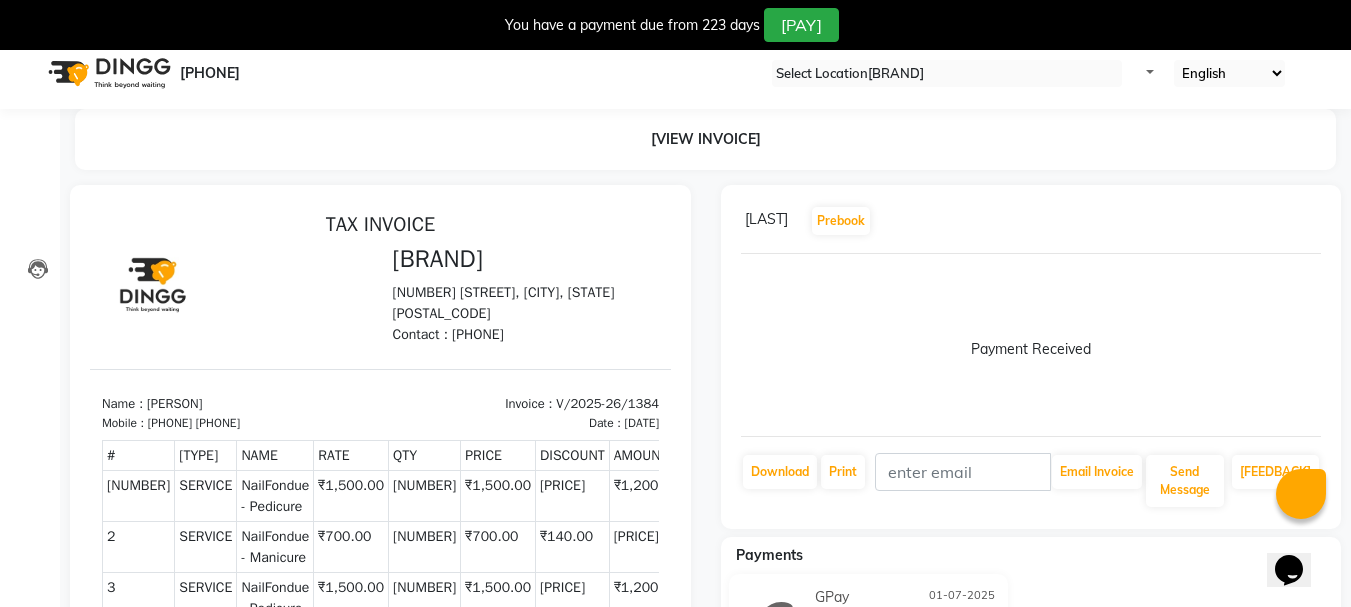 scroll, scrollTop: 0, scrollLeft: 0, axis: both 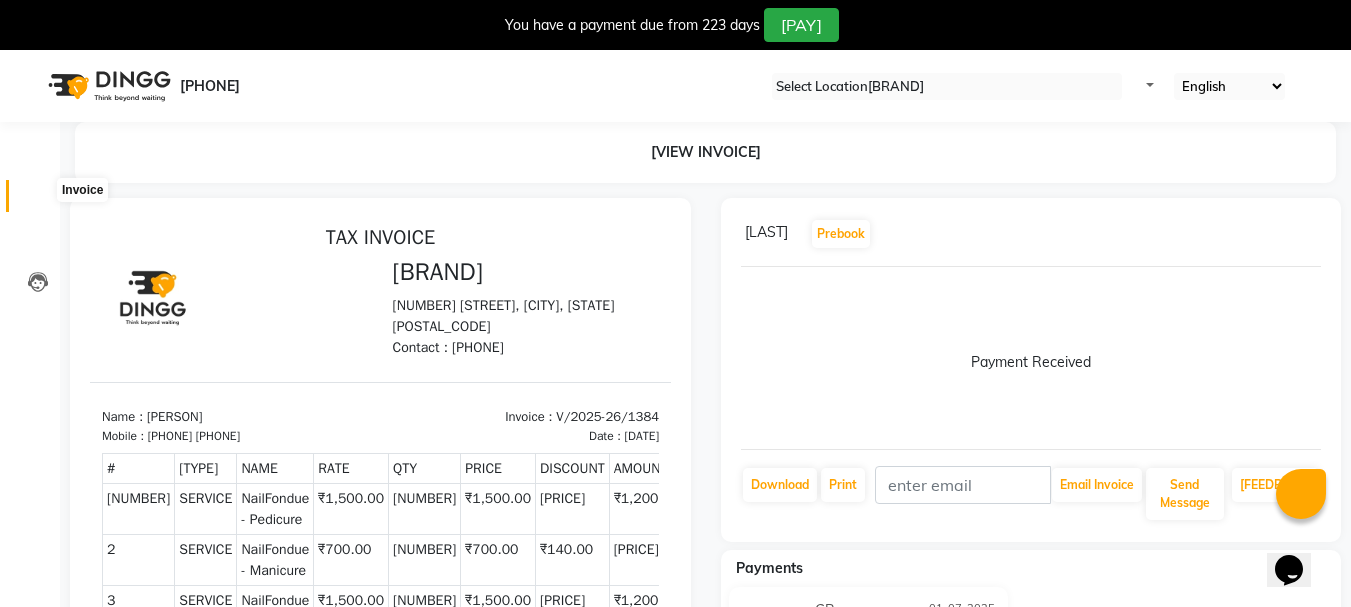 click at bounding box center [38, 201] 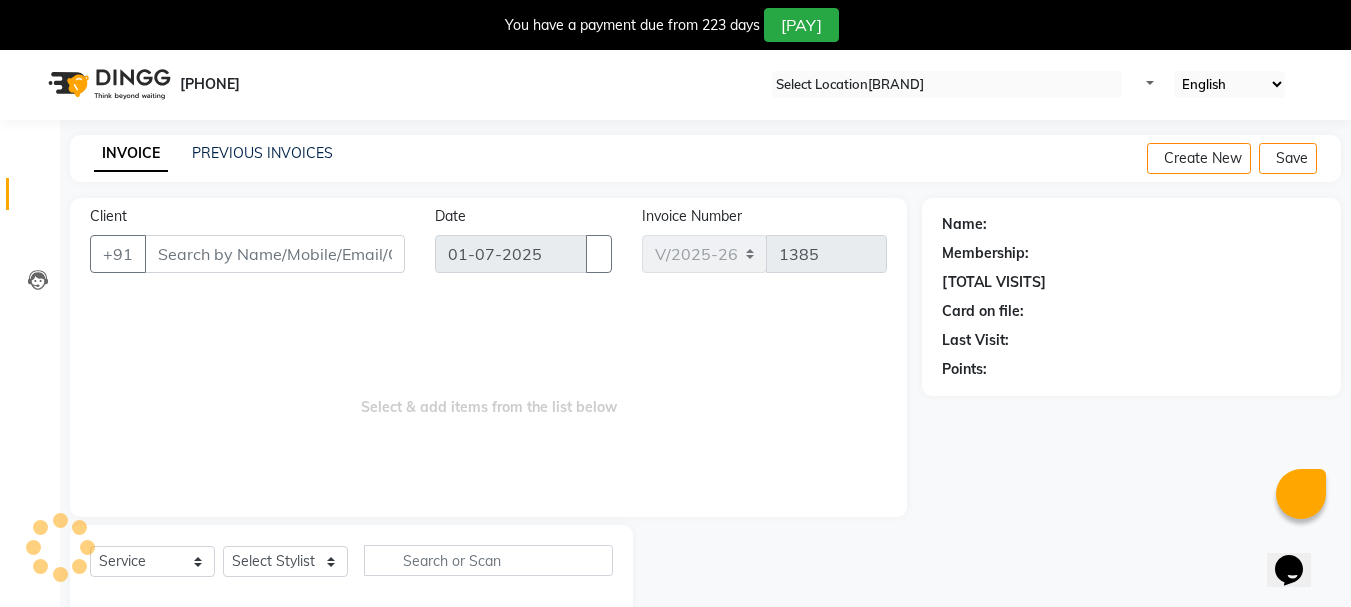 scroll, scrollTop: 50, scrollLeft: 0, axis: vertical 